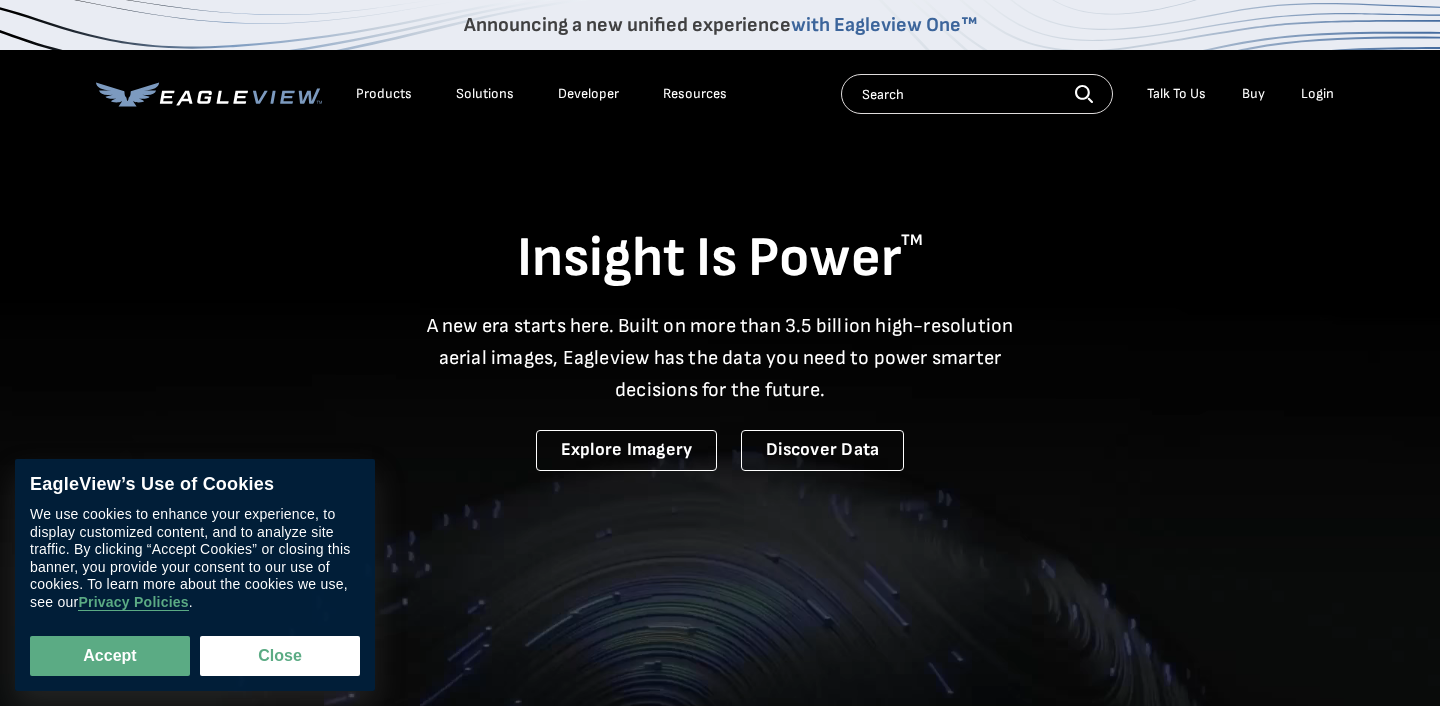 scroll, scrollTop: 0, scrollLeft: 0, axis: both 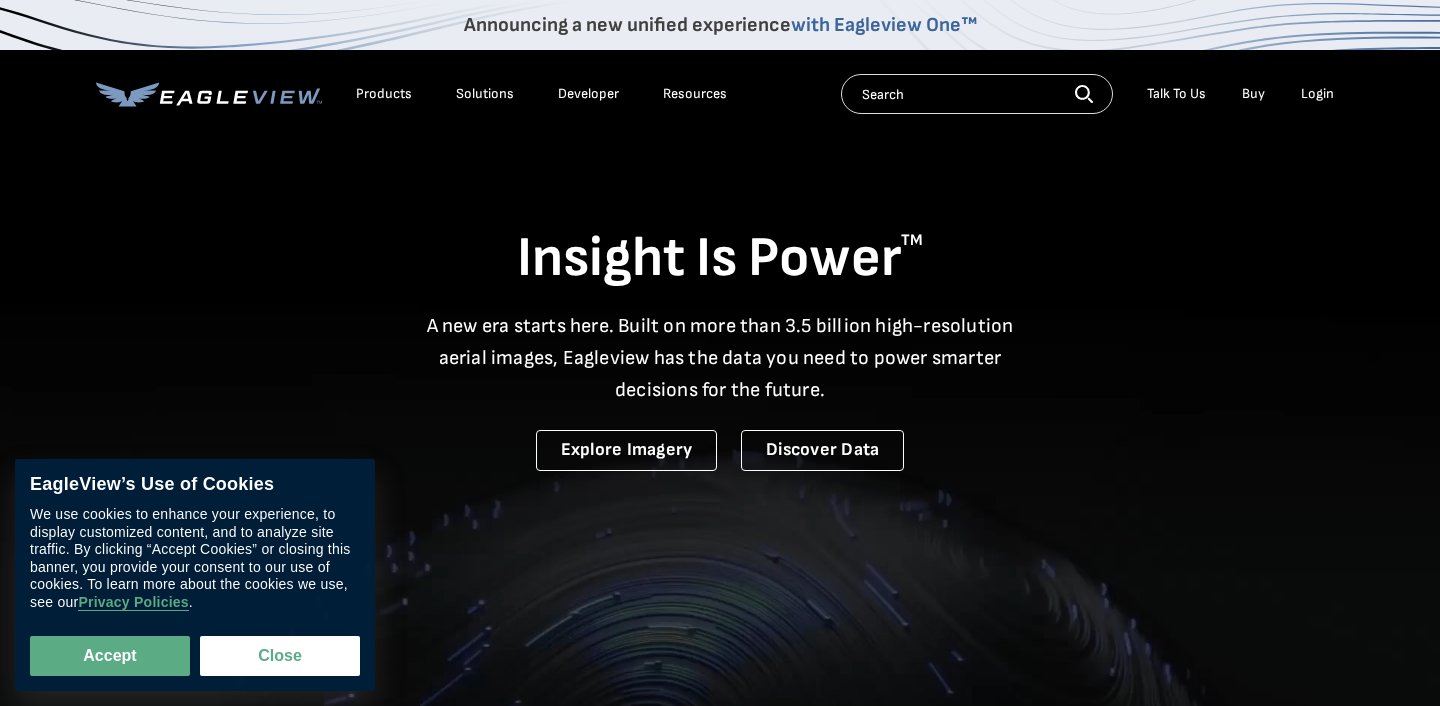 click on "Login" at bounding box center (1317, 94) 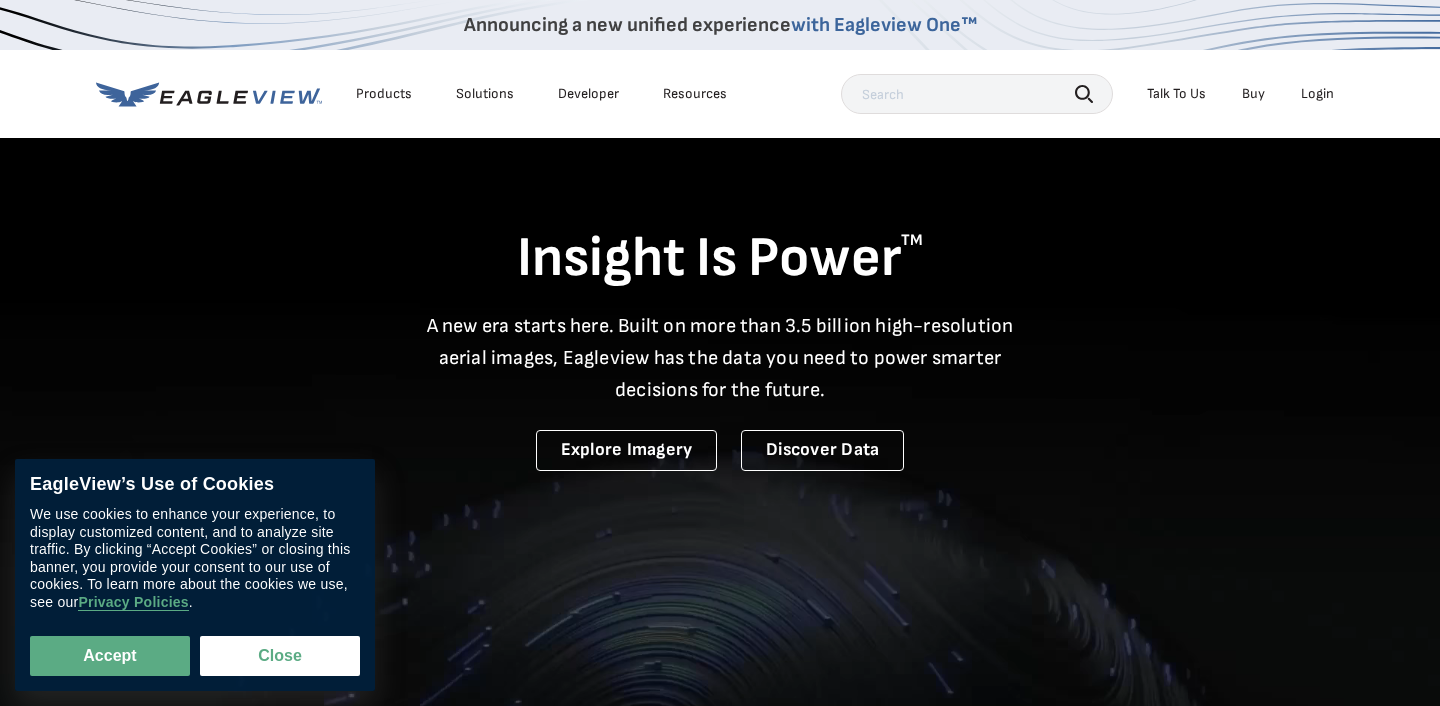 click on "Login" at bounding box center [1317, 94] 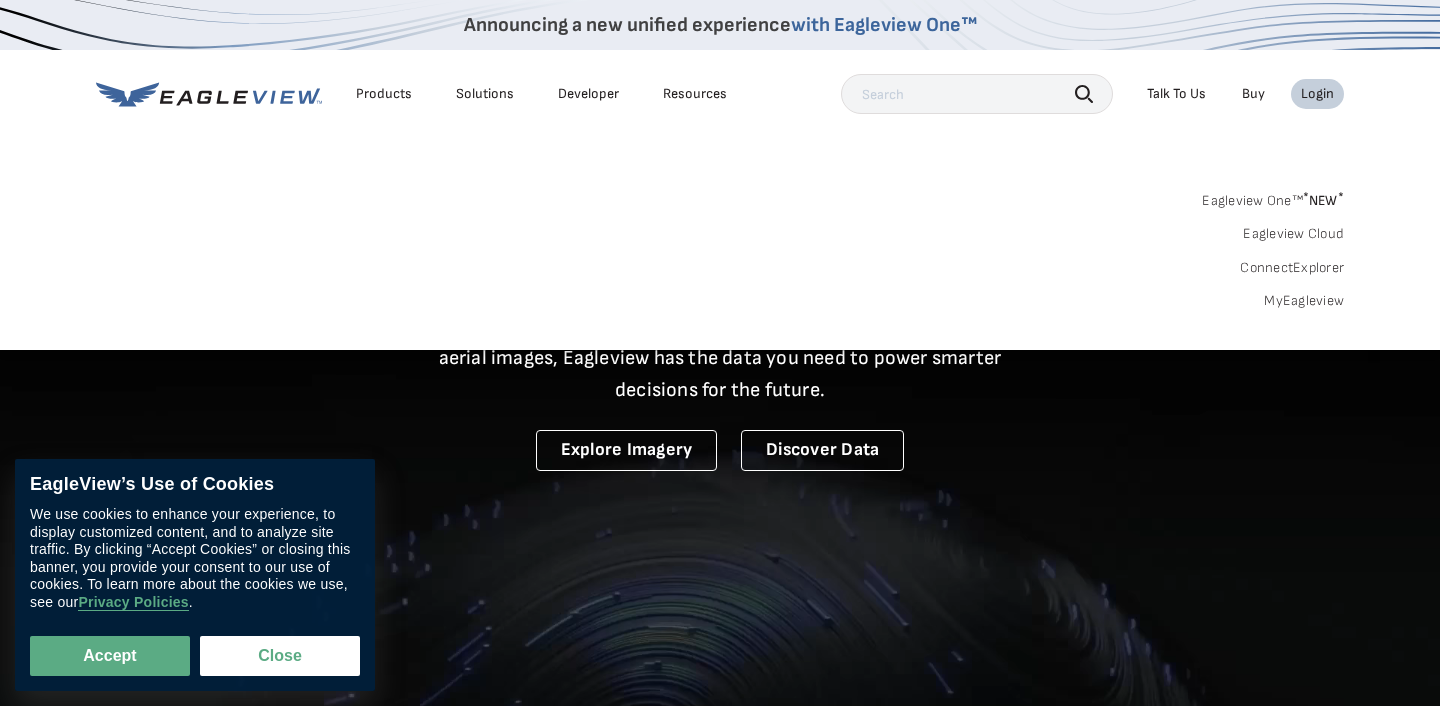 click on "MyEagleview" at bounding box center [1304, 301] 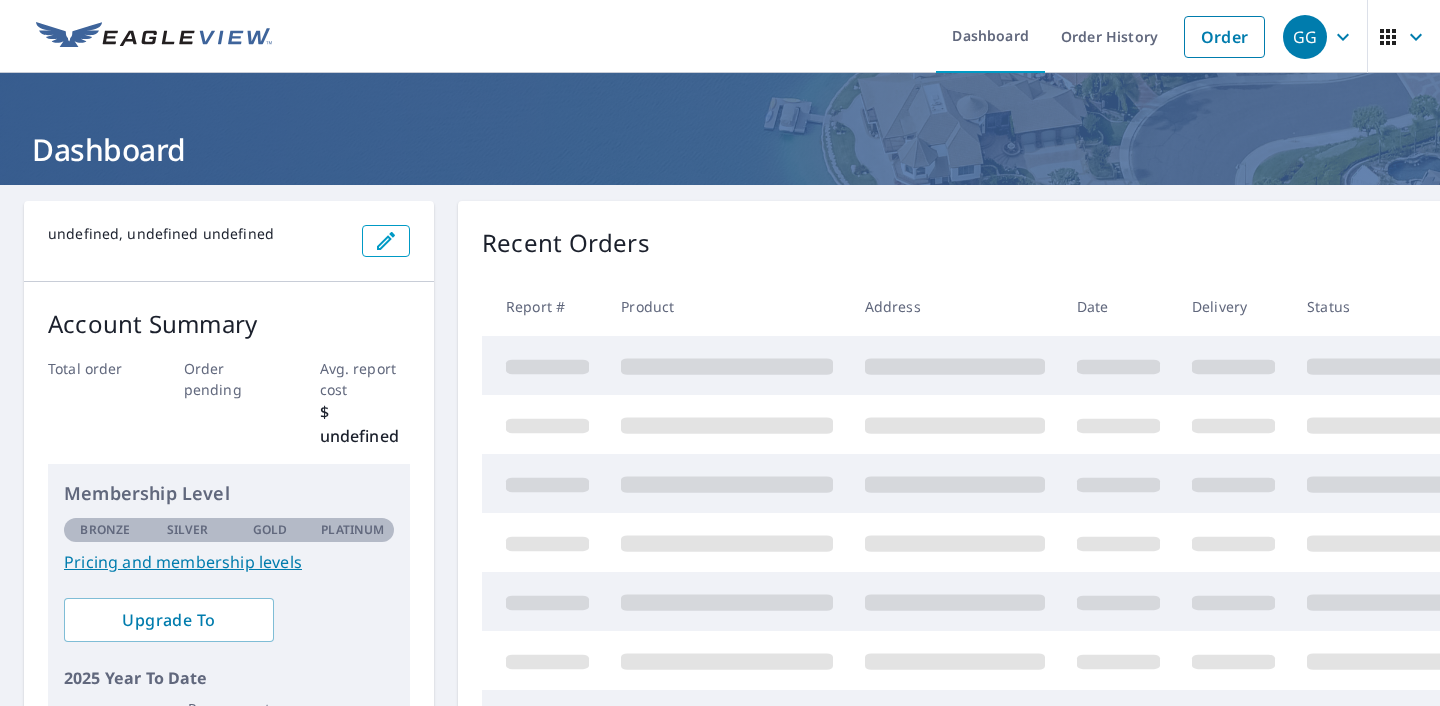 scroll, scrollTop: 0, scrollLeft: 0, axis: both 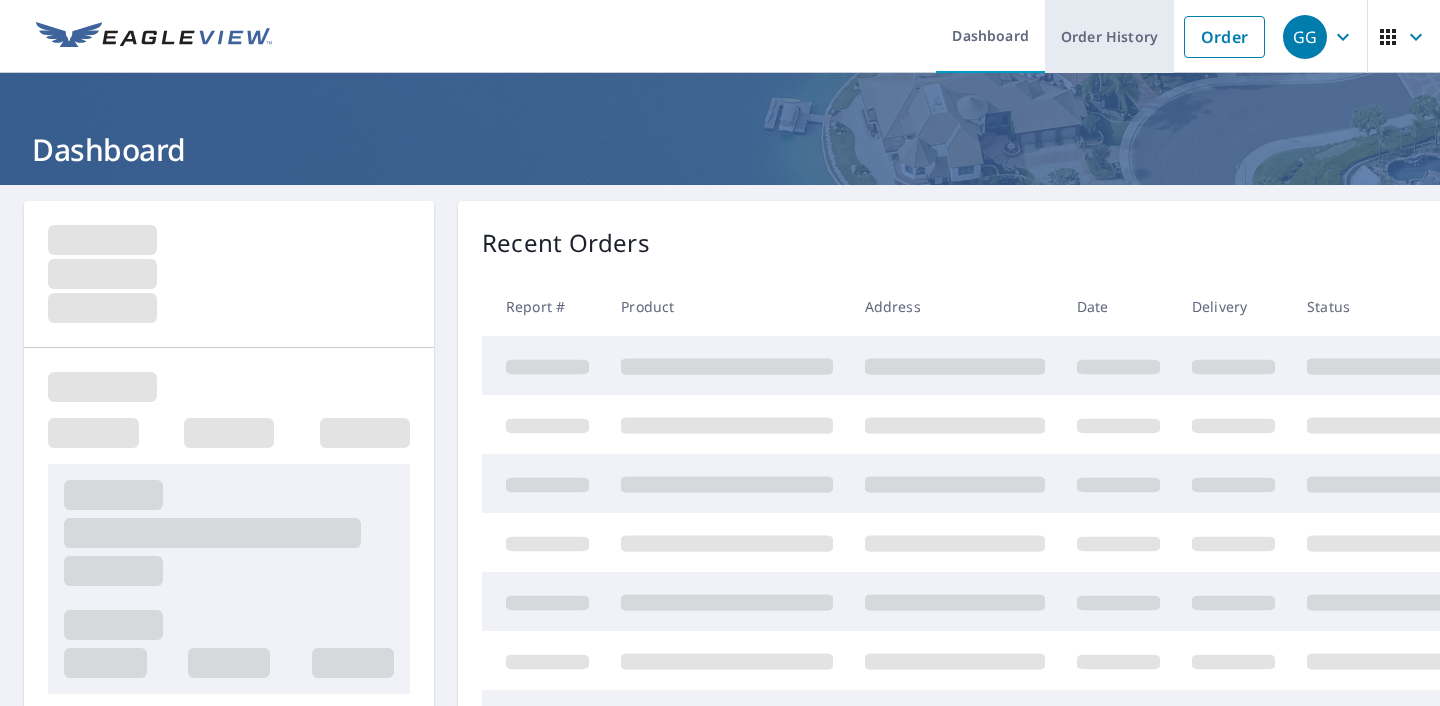 click on "Order History" at bounding box center [1109, 36] 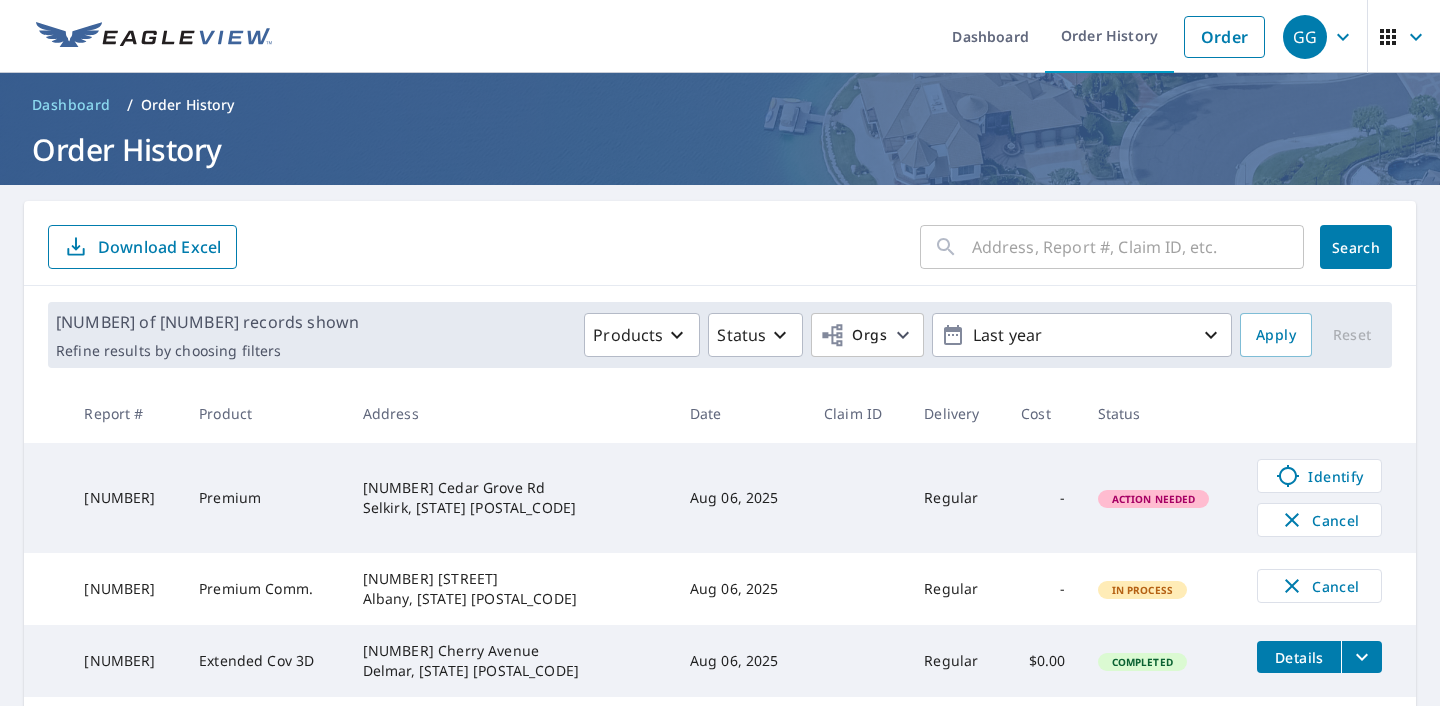 click at bounding box center [1138, 247] 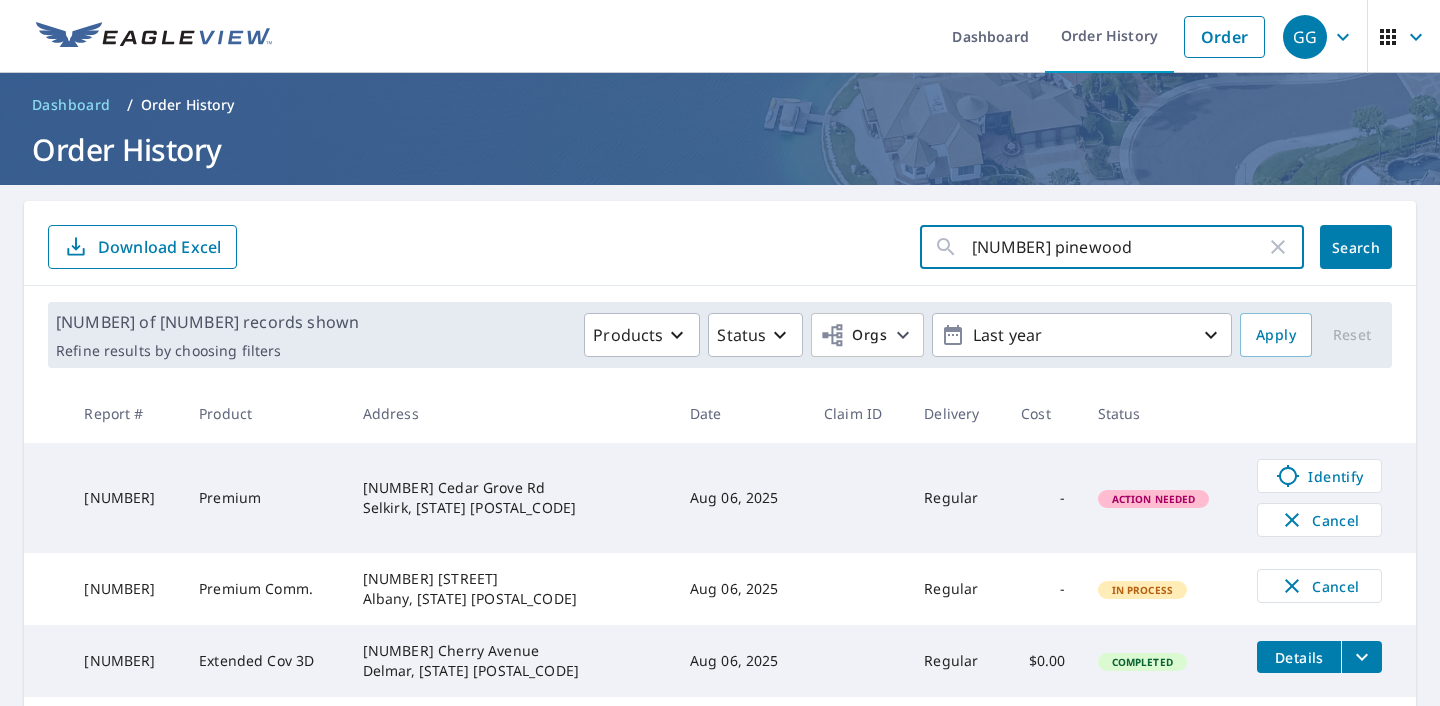 type on "[NUMBER] pinewoods" 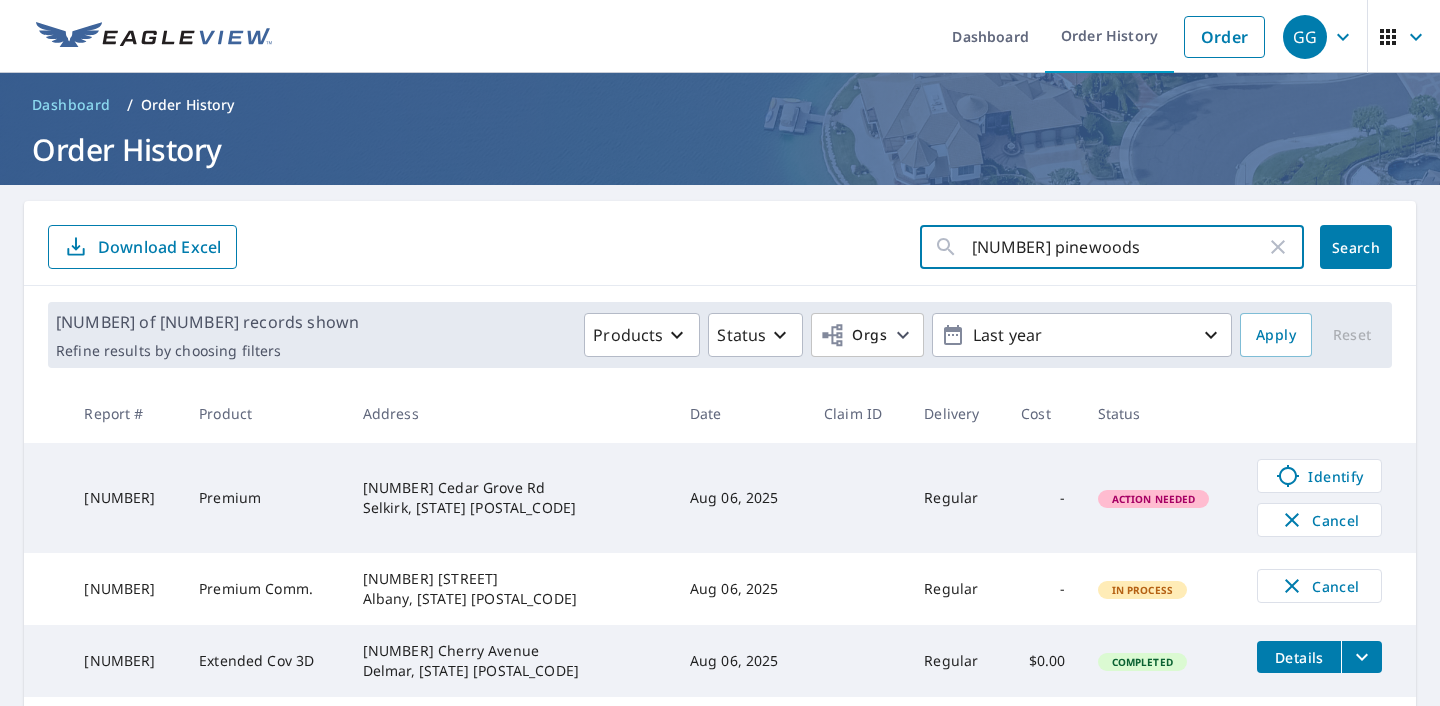 click on "Search" 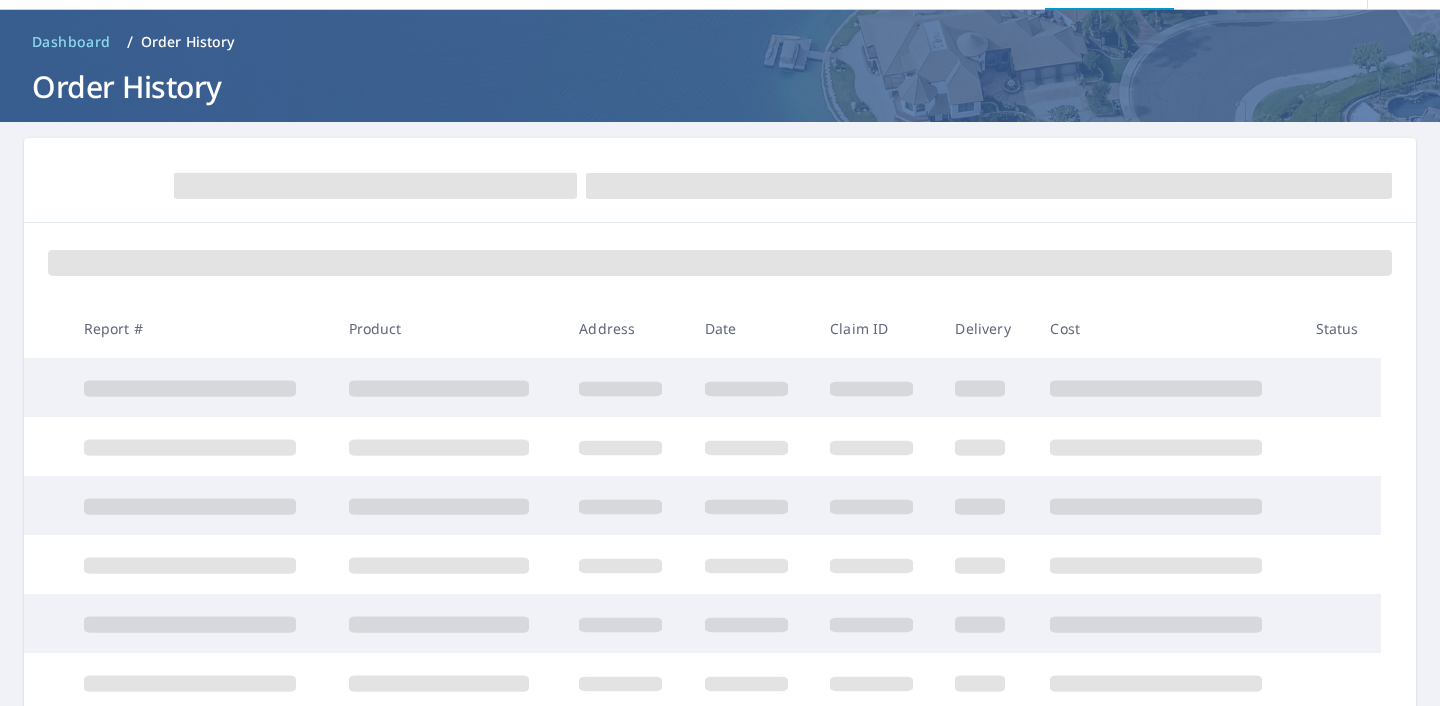 scroll, scrollTop: 68, scrollLeft: 0, axis: vertical 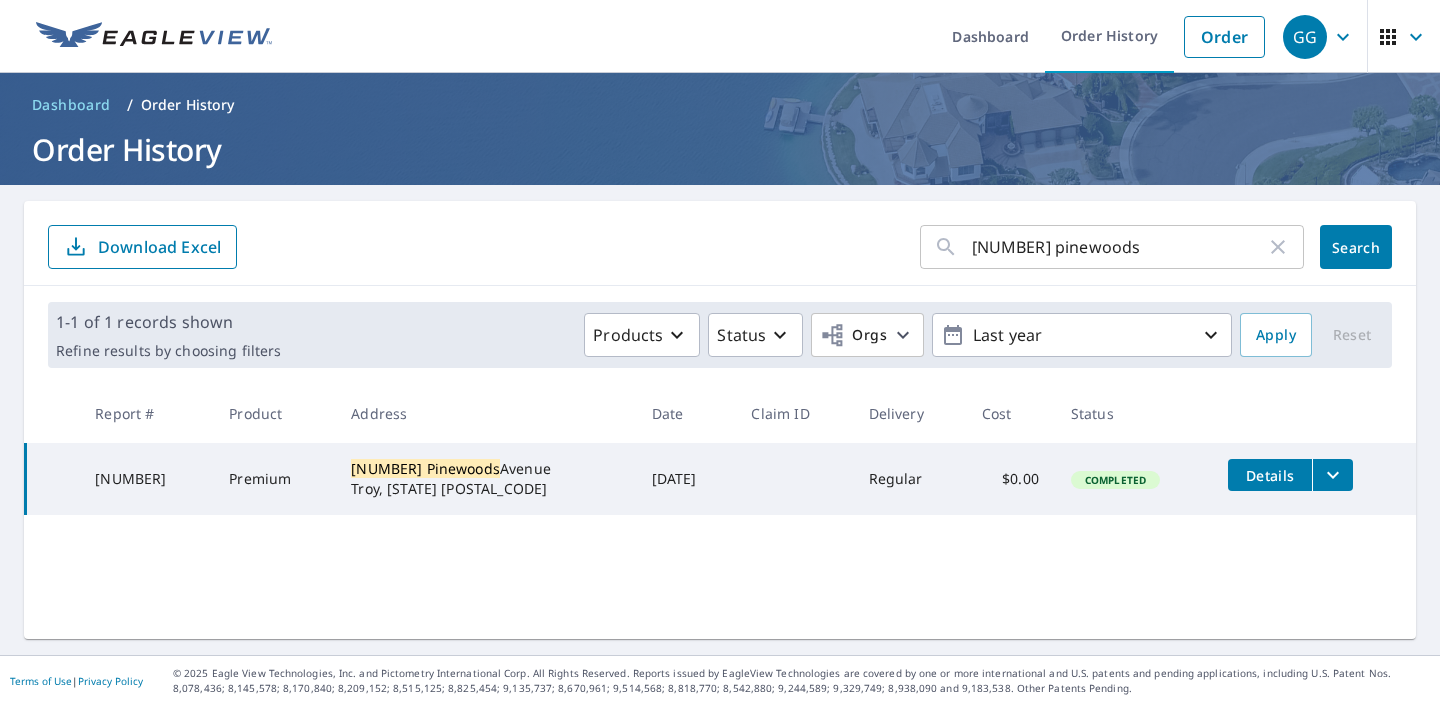 click 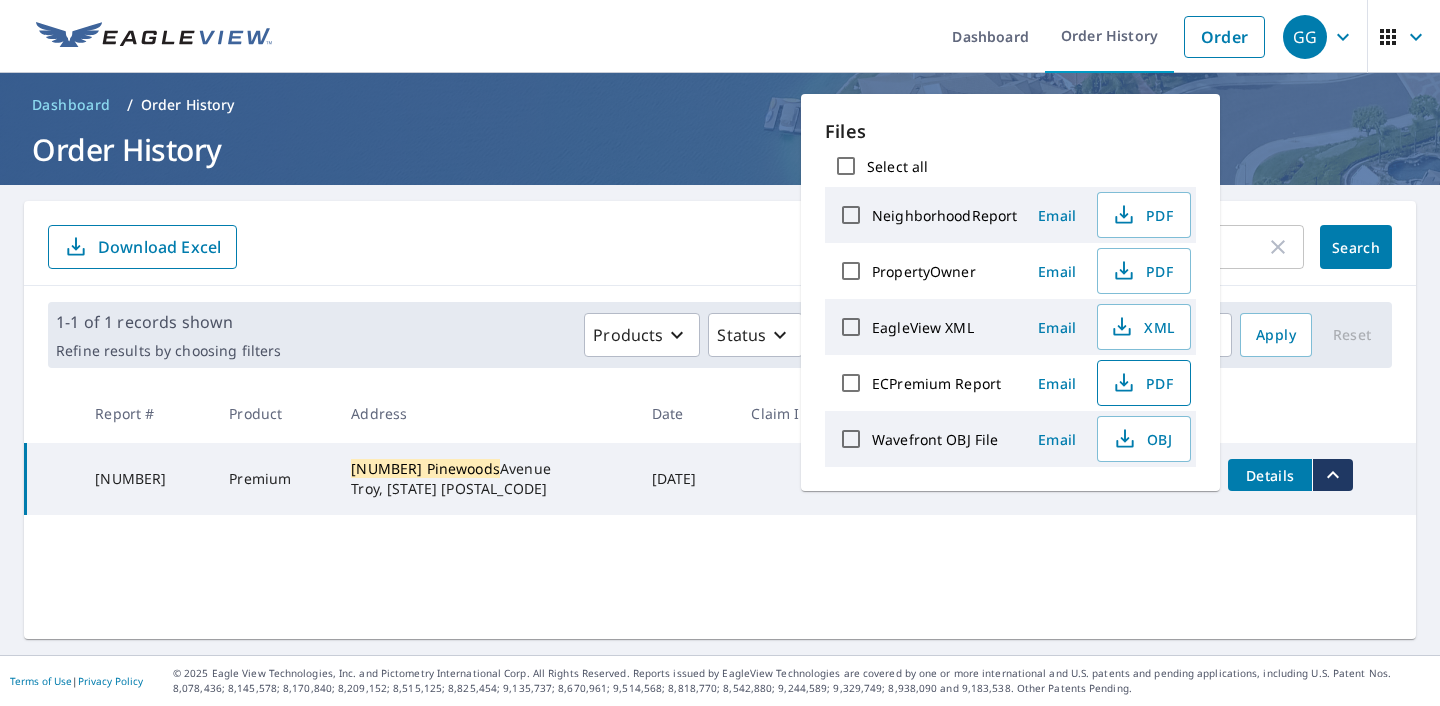 click 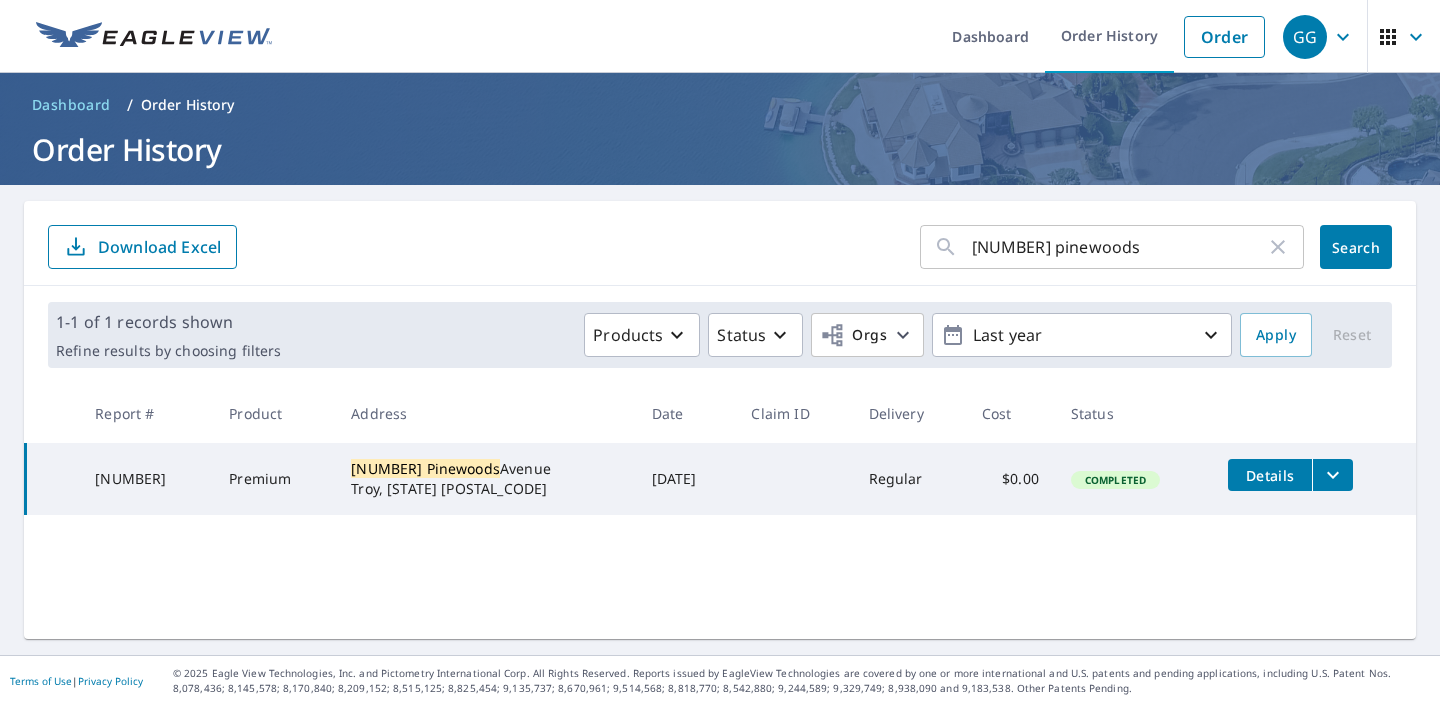 click on "[NUMBER] pinewoods" at bounding box center [1119, 247] 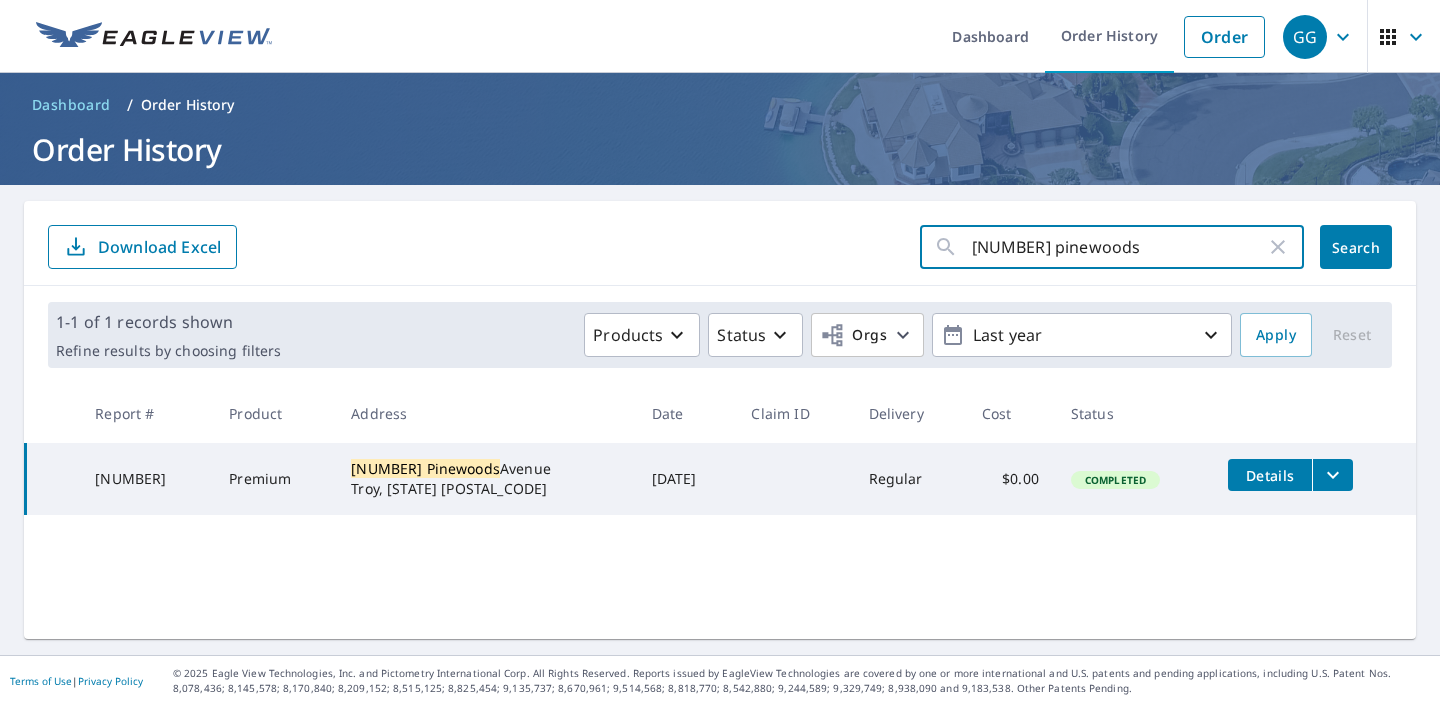 drag, startPoint x: 1084, startPoint y: 244, endPoint x: 958, endPoint y: 222, distance: 127.90621 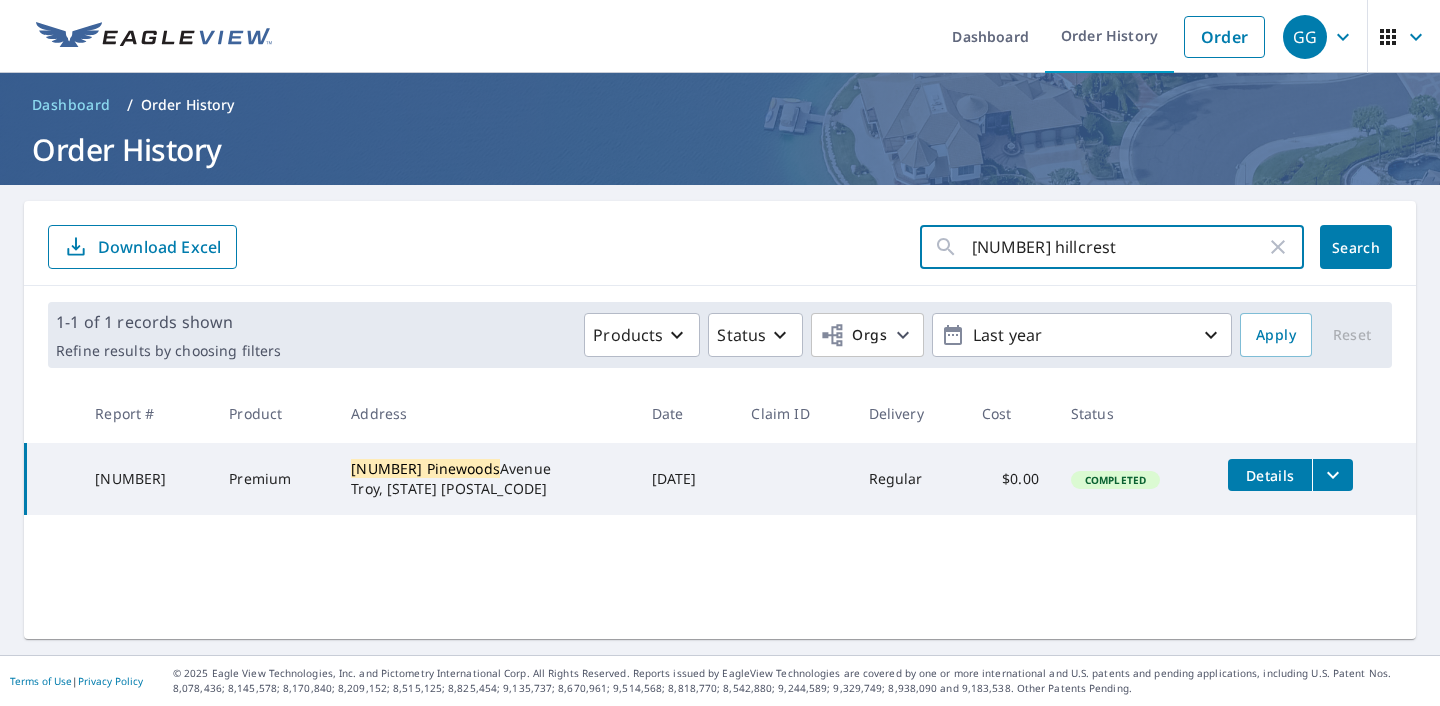 type on "[NUMBER] Hillcrest" 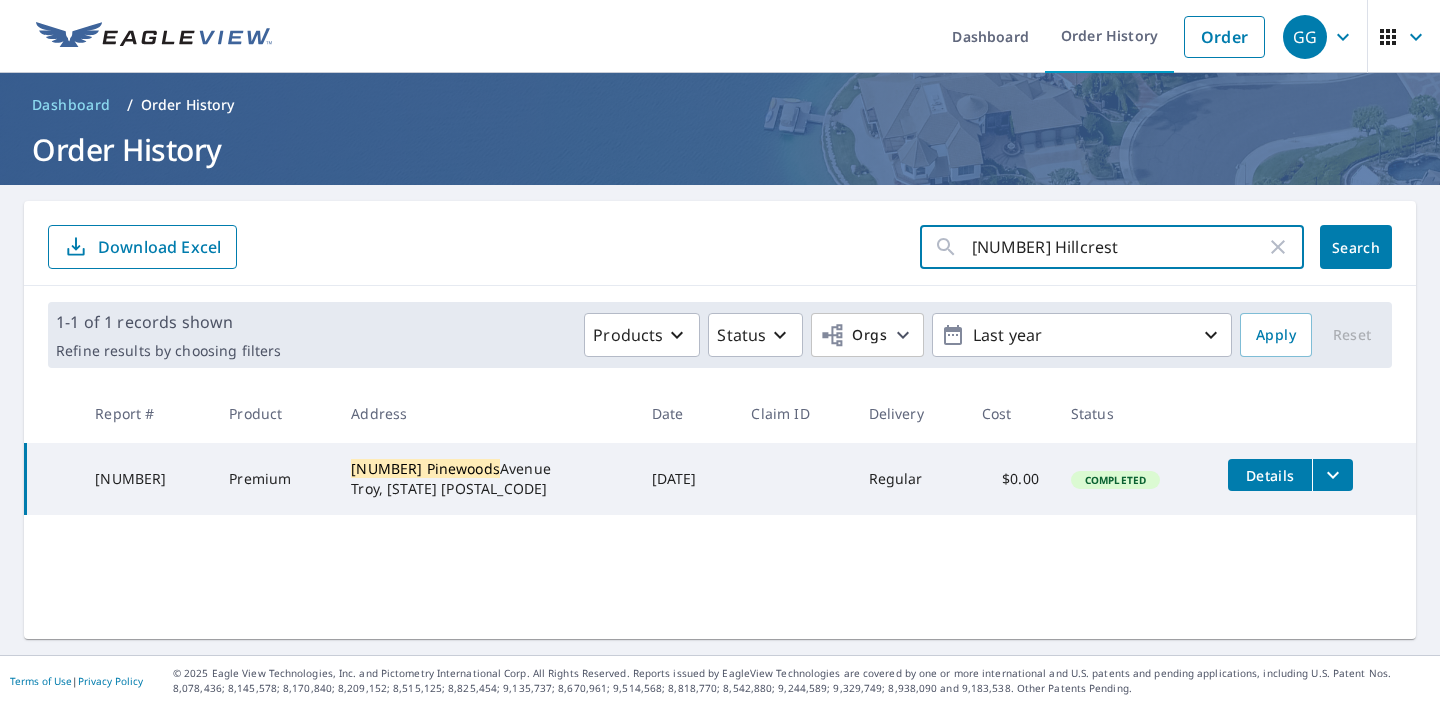 click on "Search" 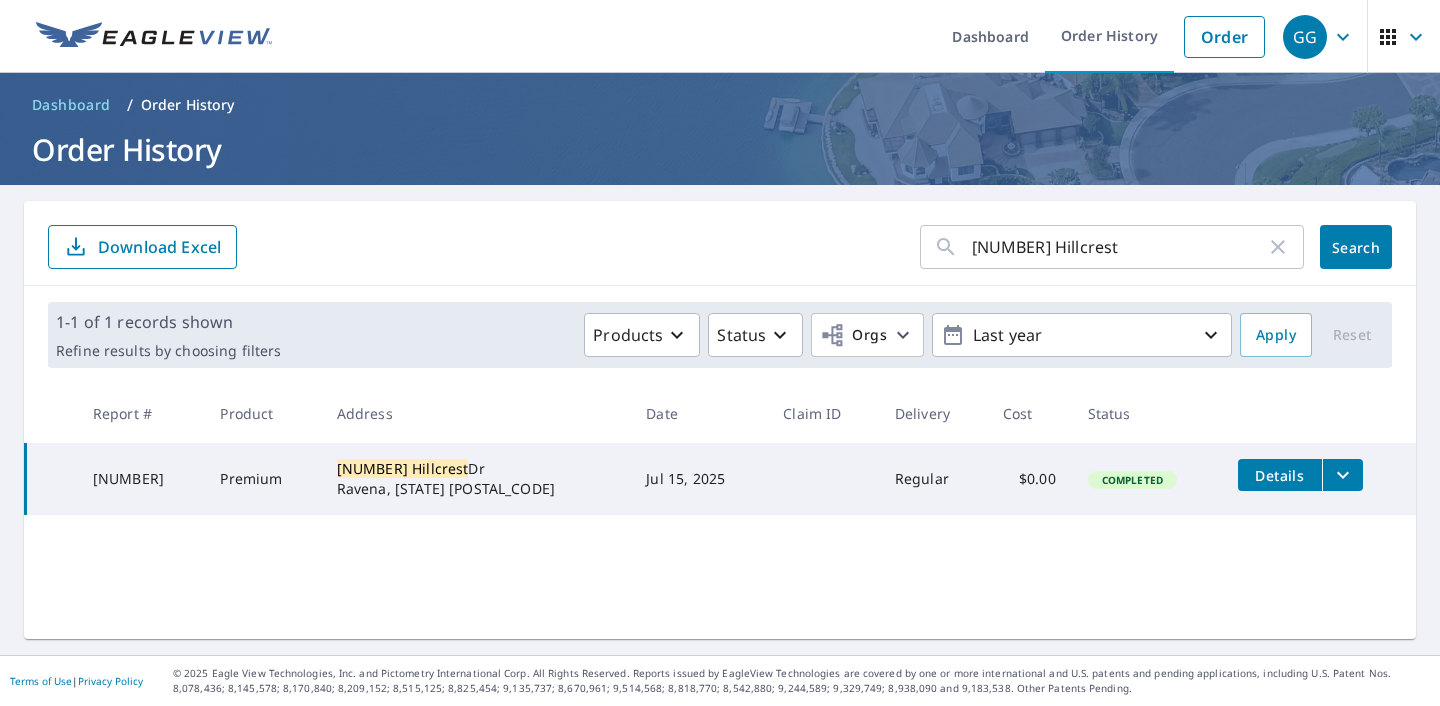 click 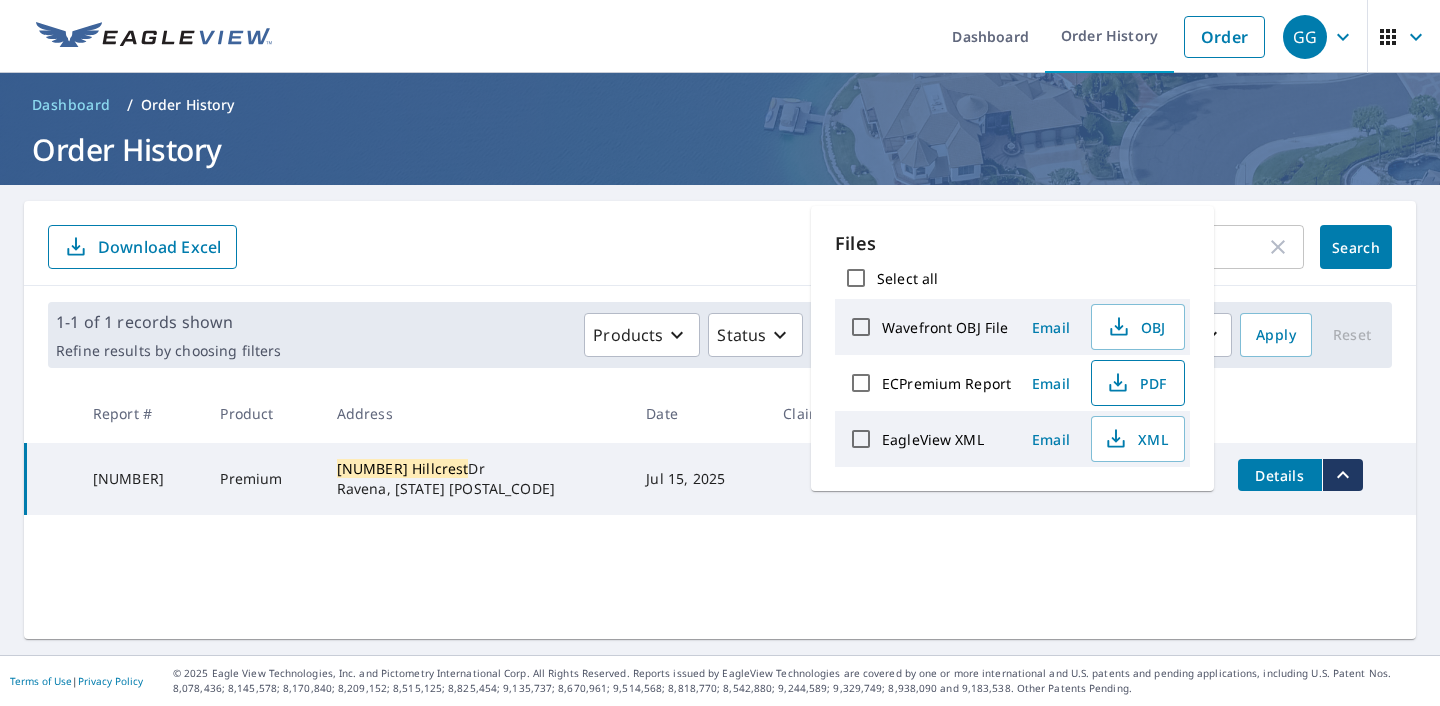 click on "PDF" at bounding box center [1136, 383] 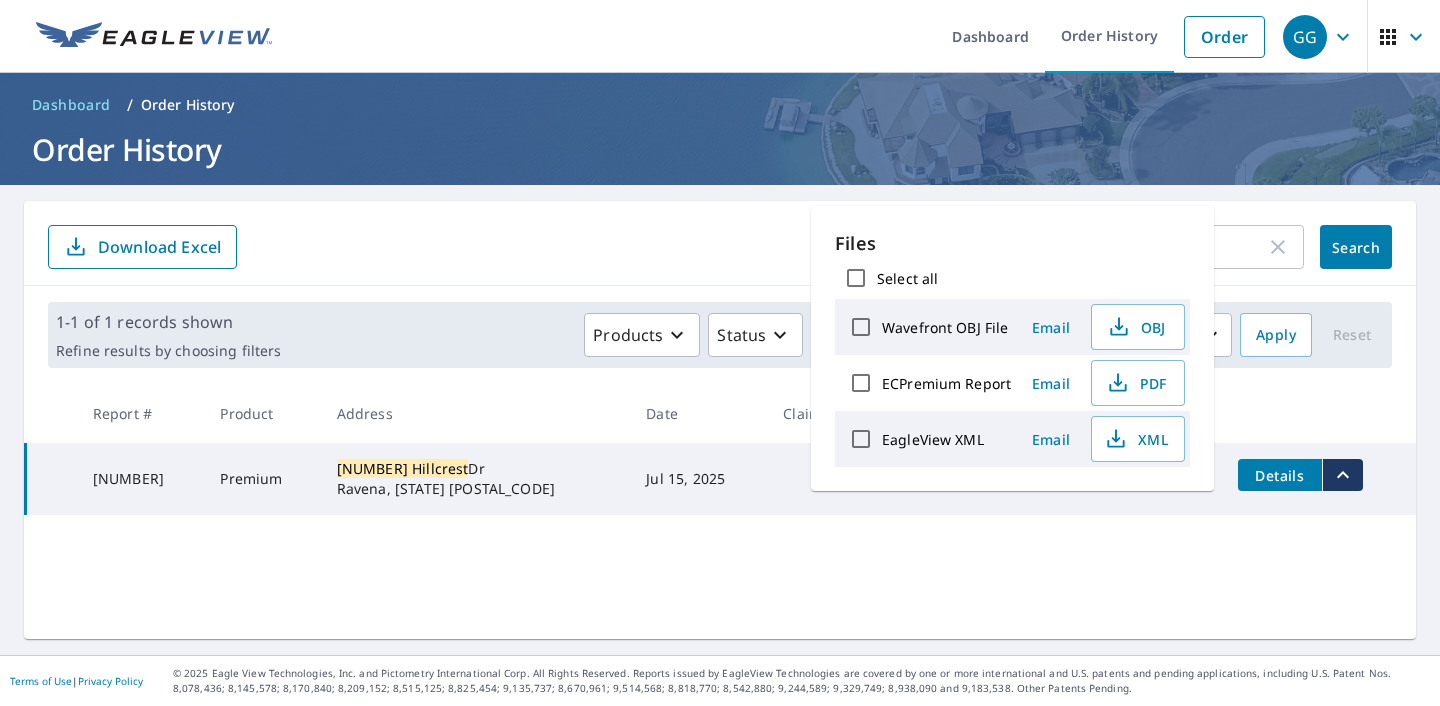 click on "Dashboard / Order History Order History" at bounding box center (720, 129) 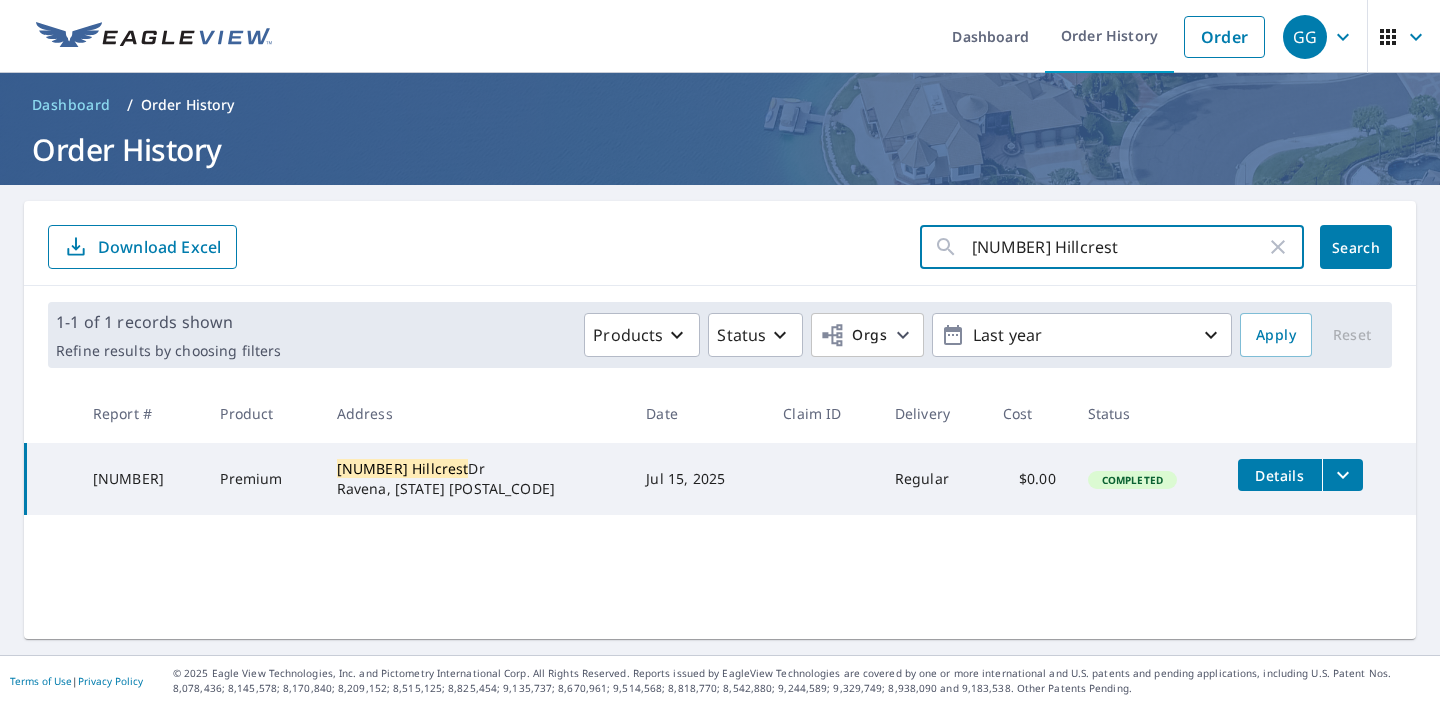 drag, startPoint x: 1128, startPoint y: 244, endPoint x: 796, endPoint y: 221, distance: 332.79575 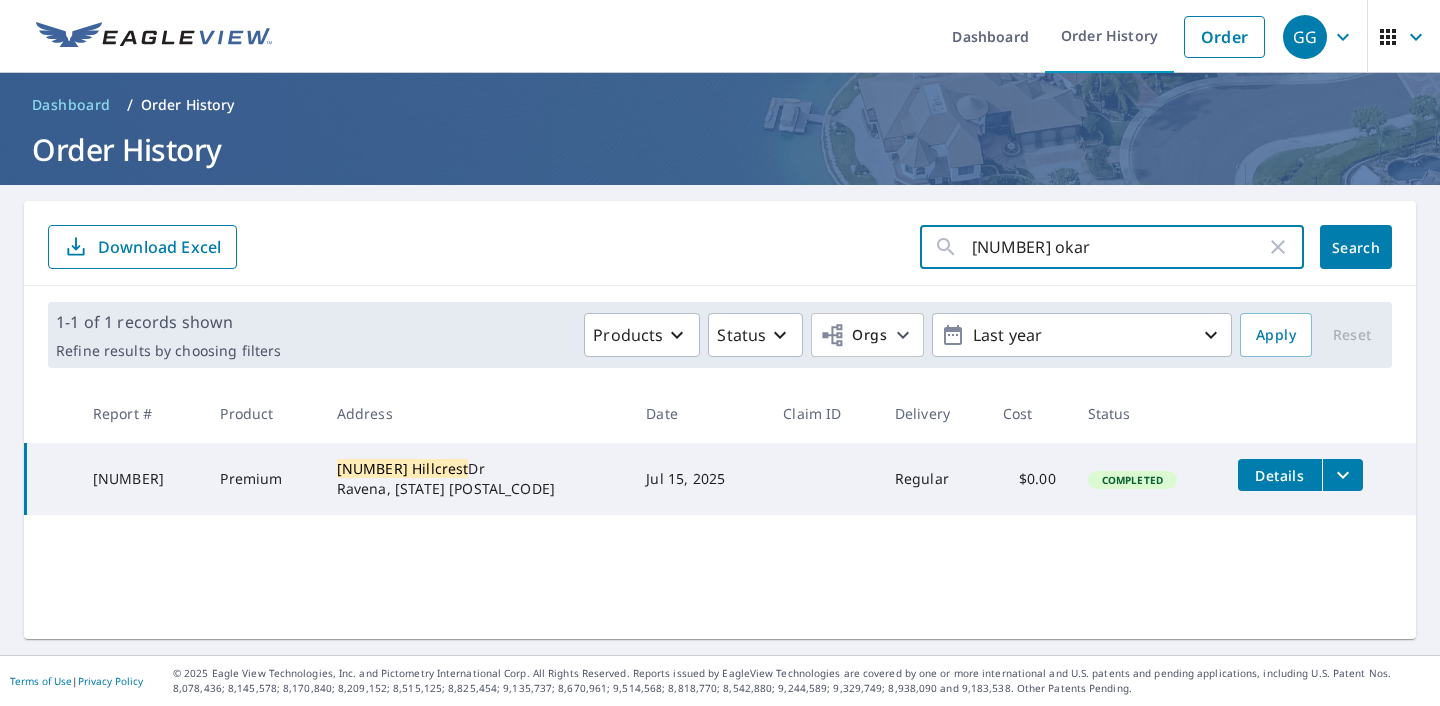 type on "[NUMBER] okara" 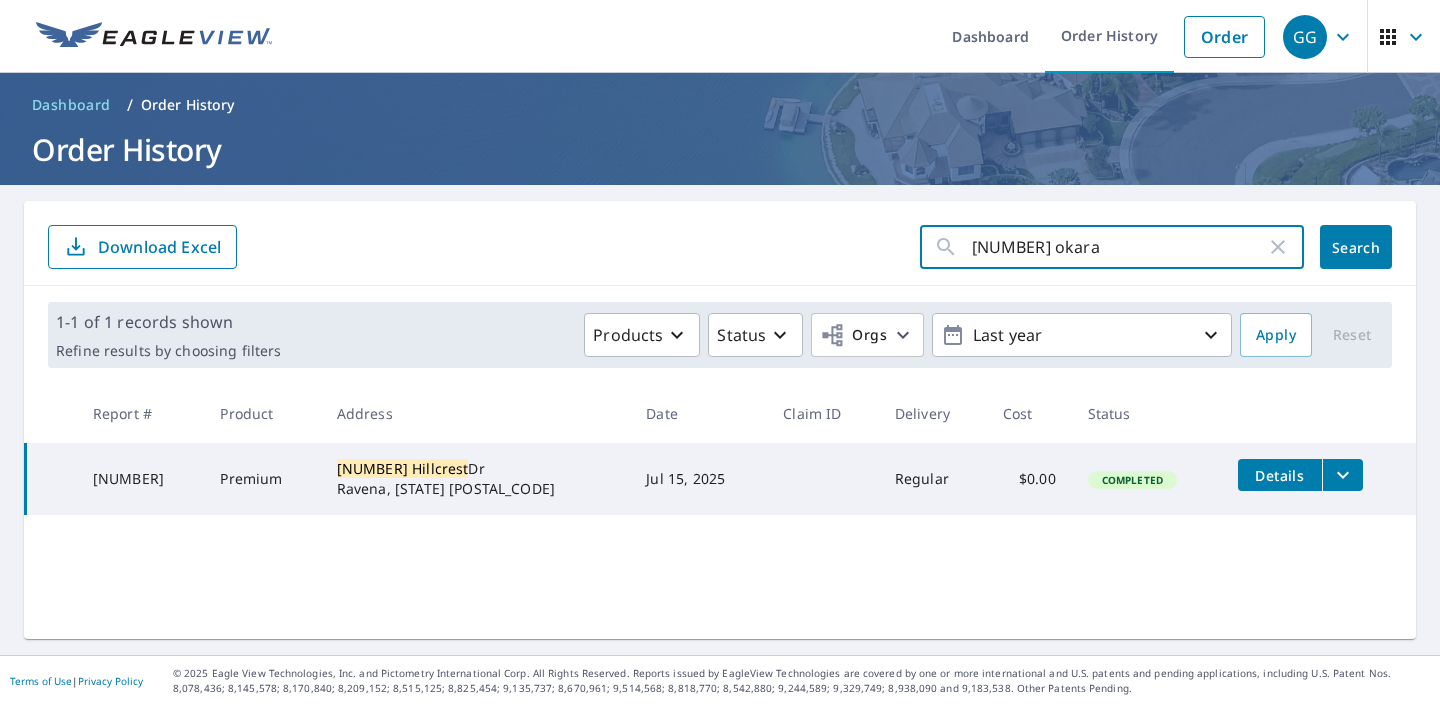 click on "Search" 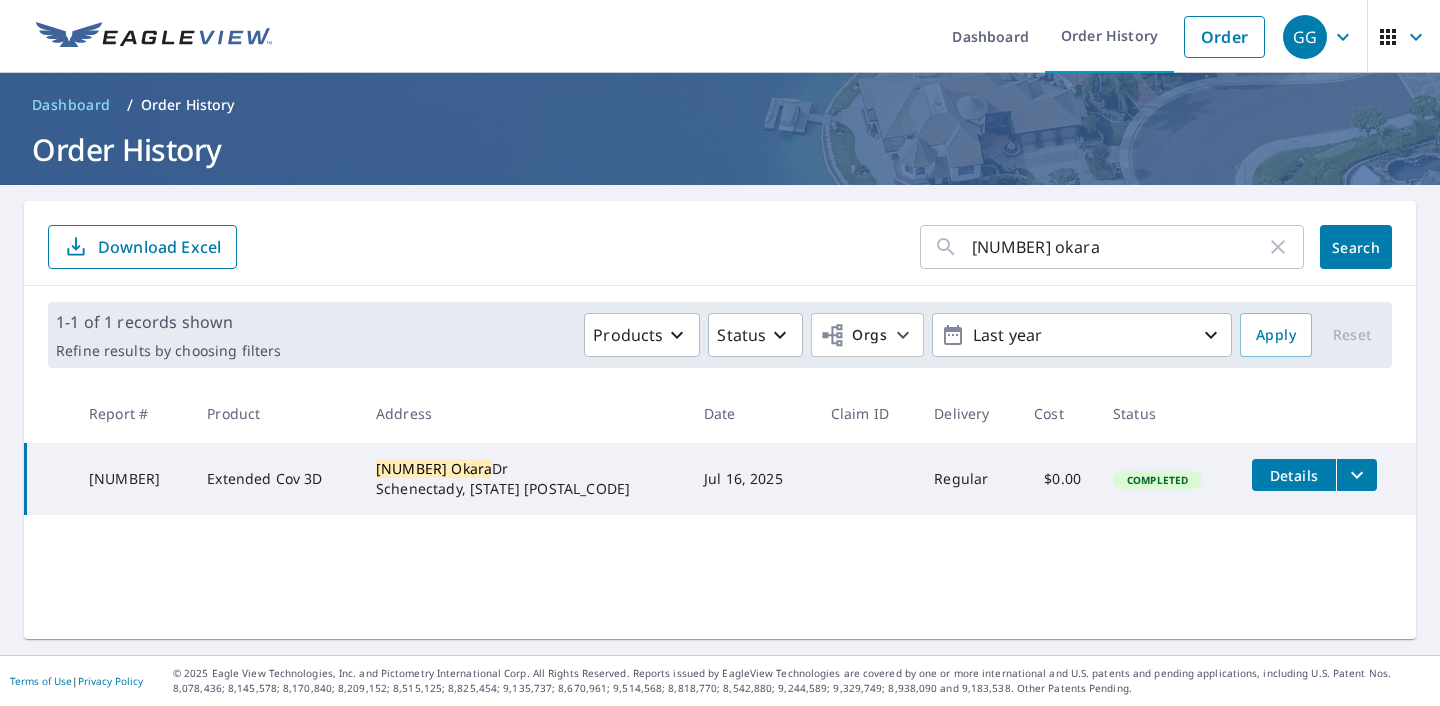 click 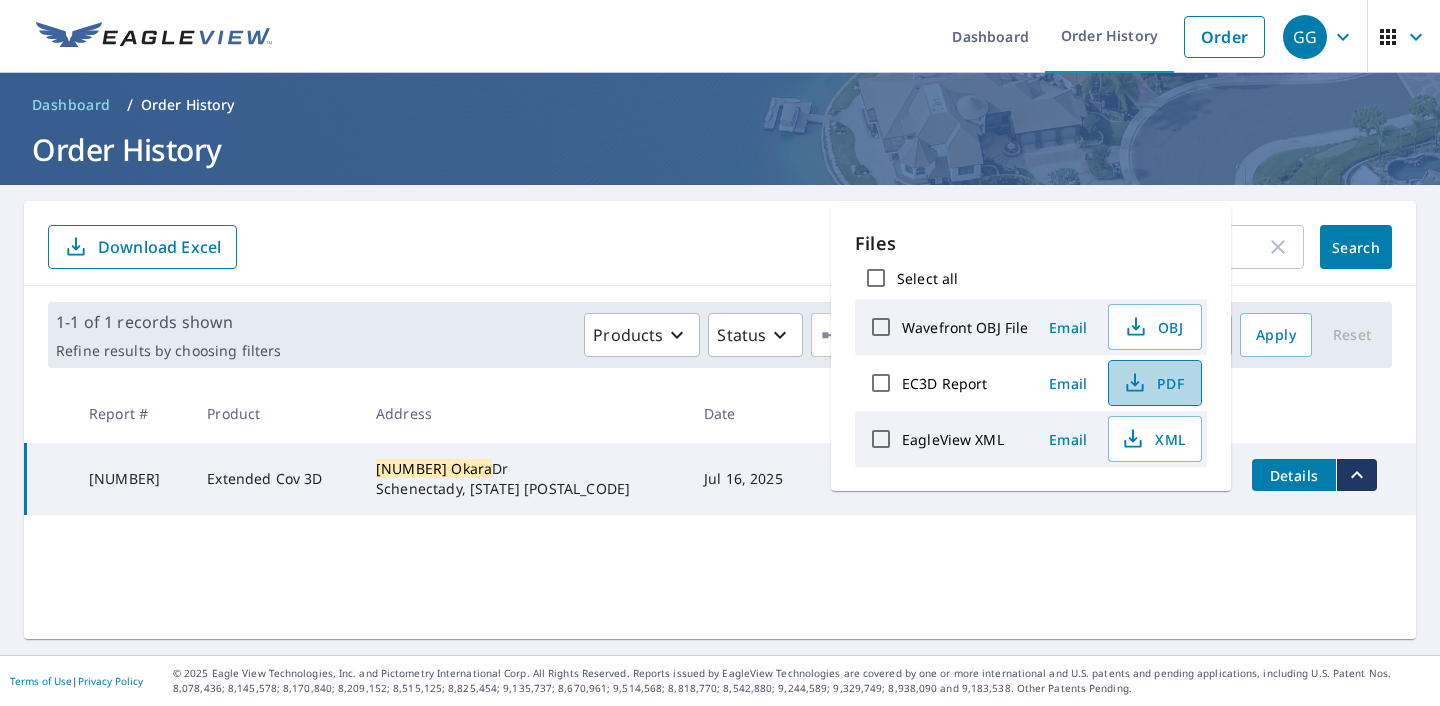 click on "PDF" at bounding box center [1153, 383] 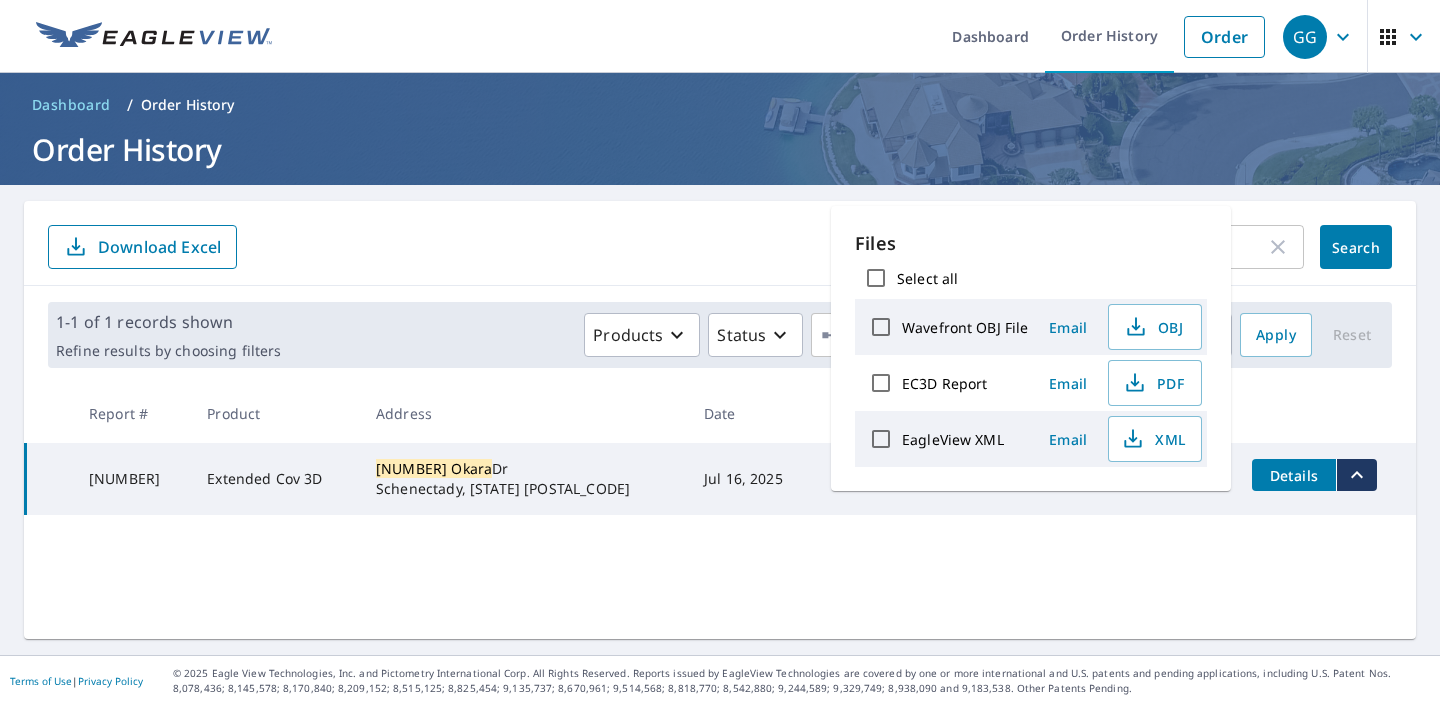 click on "[NUMBER] okara ​ Search Download Excel" at bounding box center (720, 247) 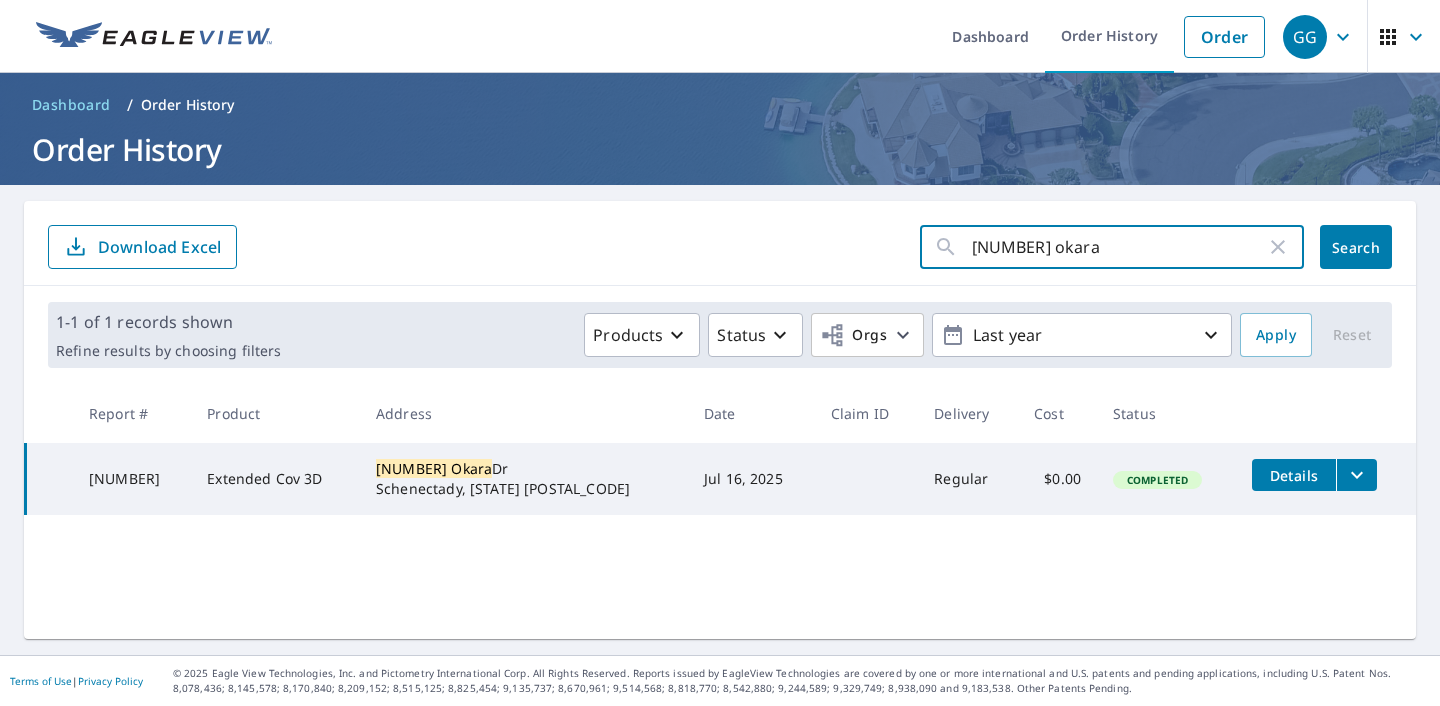 drag, startPoint x: 1062, startPoint y: 249, endPoint x: 991, endPoint y: 245, distance: 71.11259 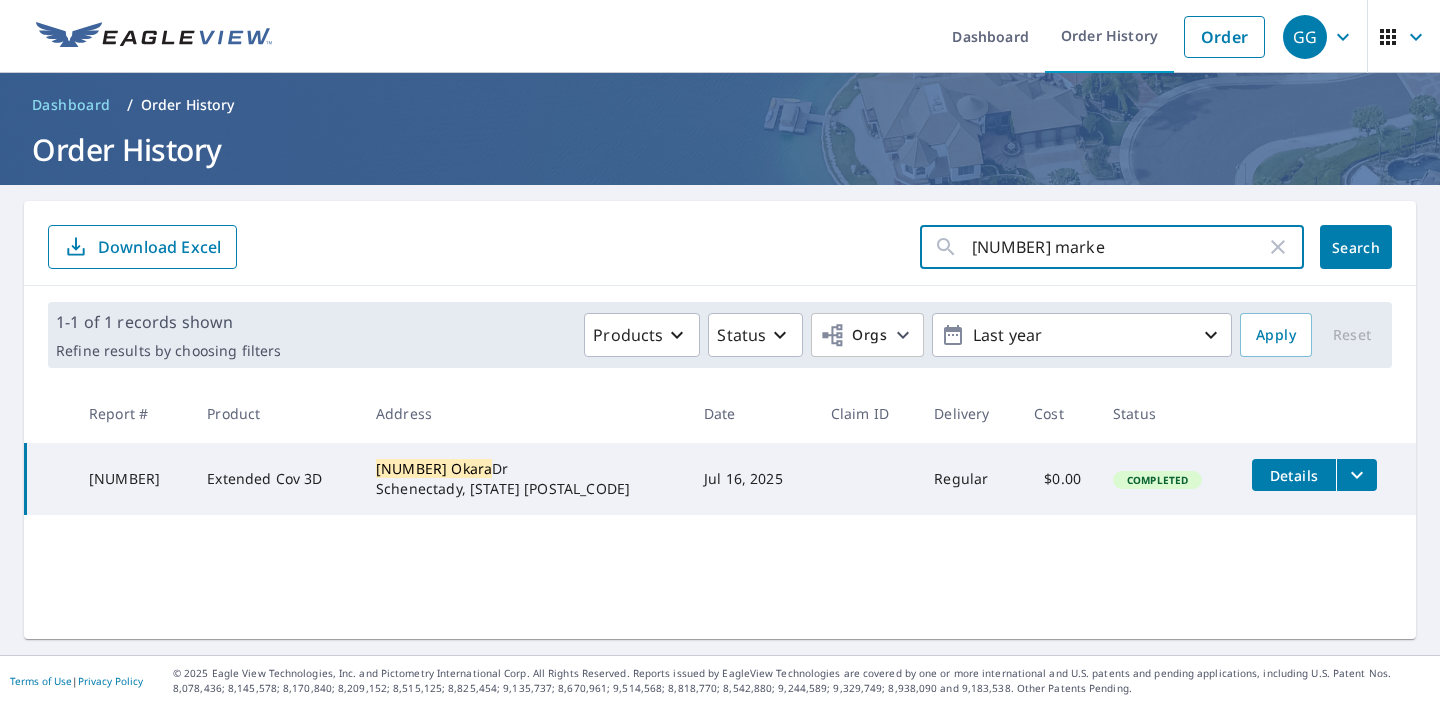 type on "[NUMBER] market" 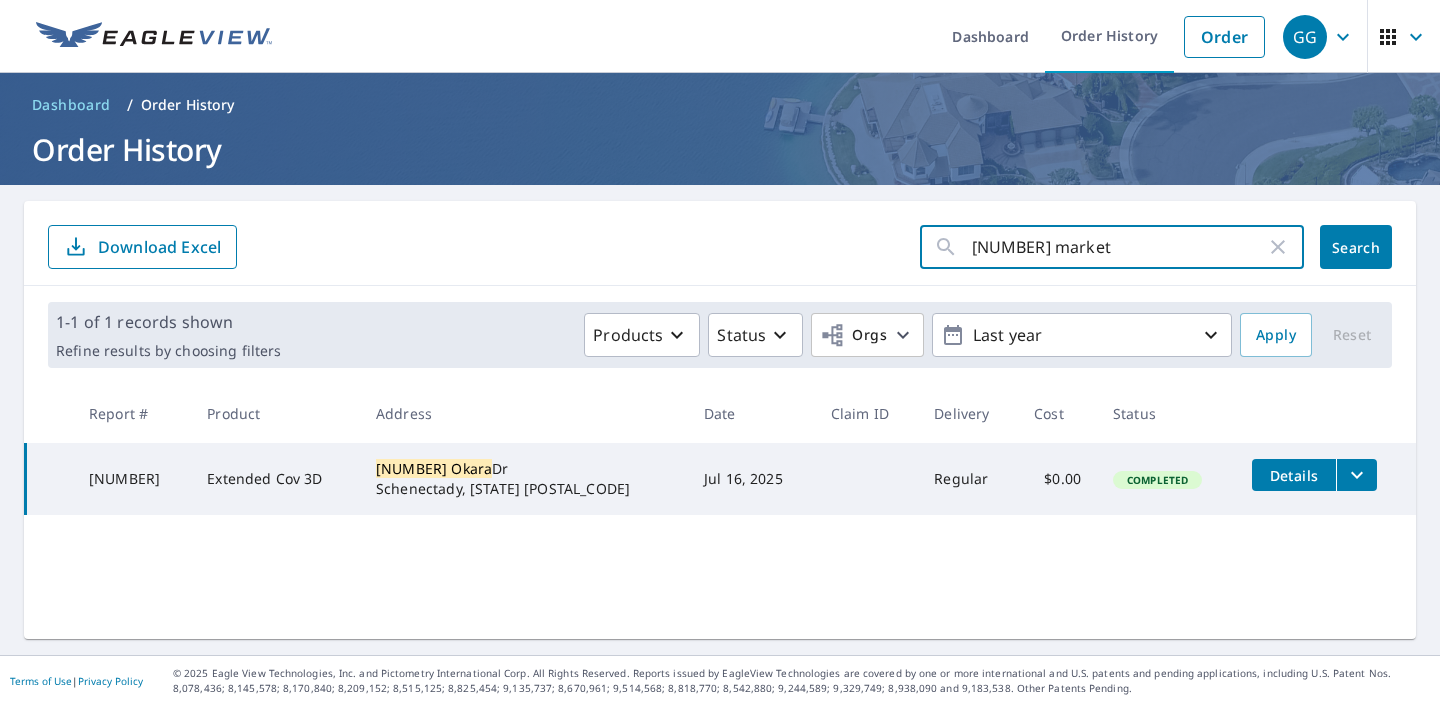 click on "Search" 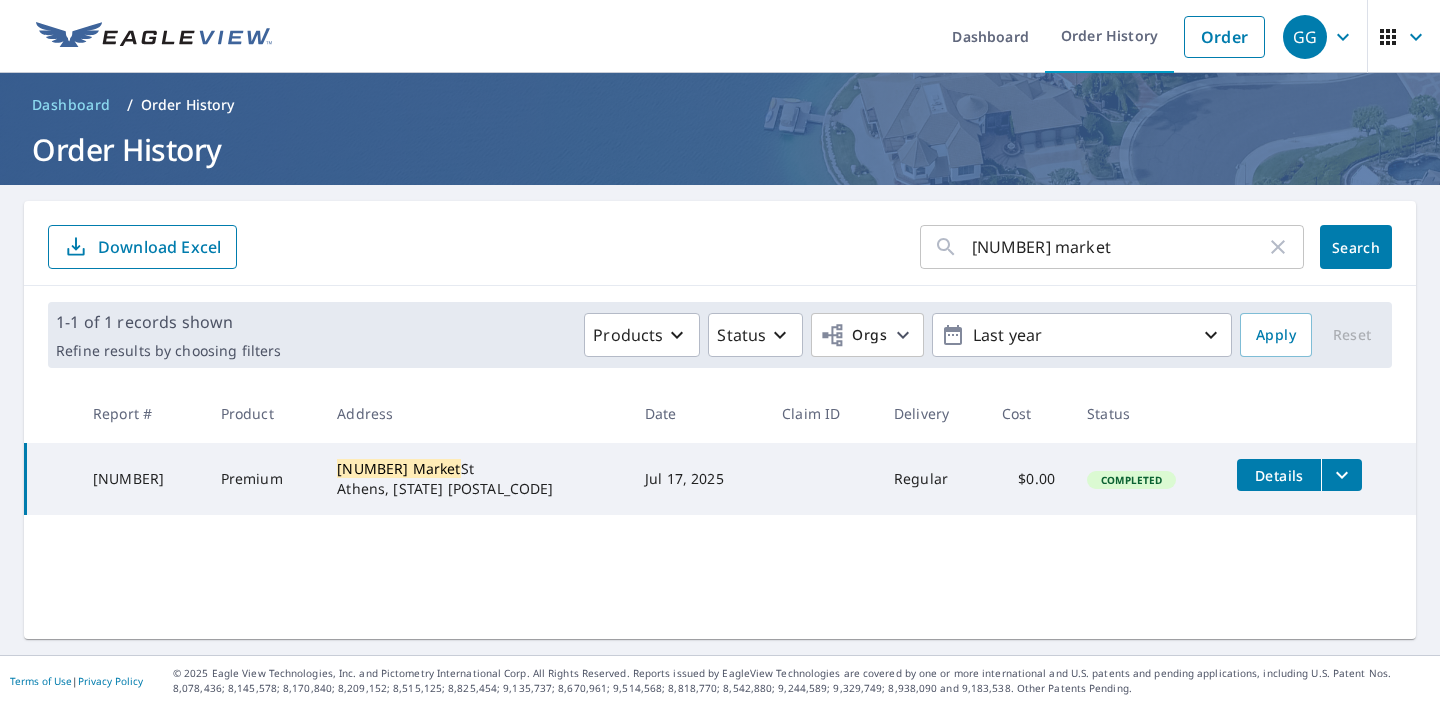 scroll, scrollTop: 0, scrollLeft: 0, axis: both 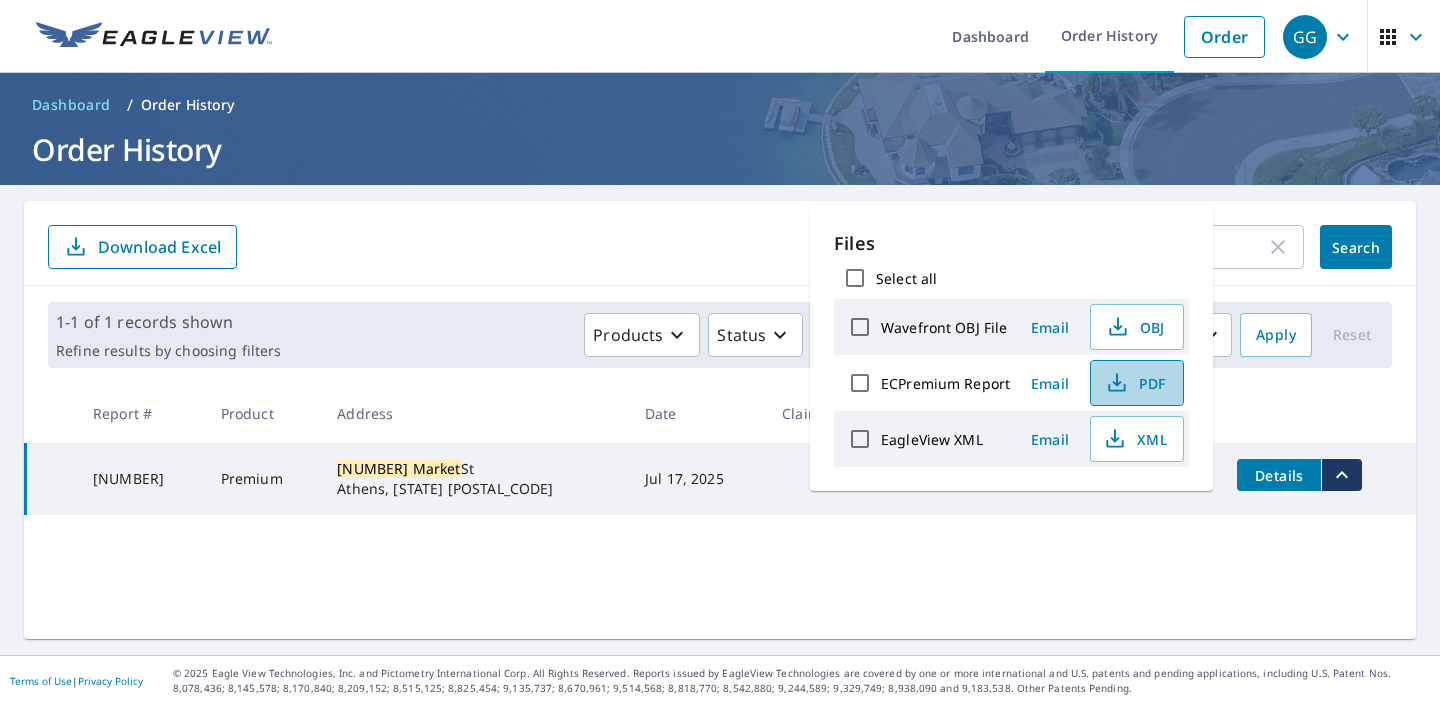 click 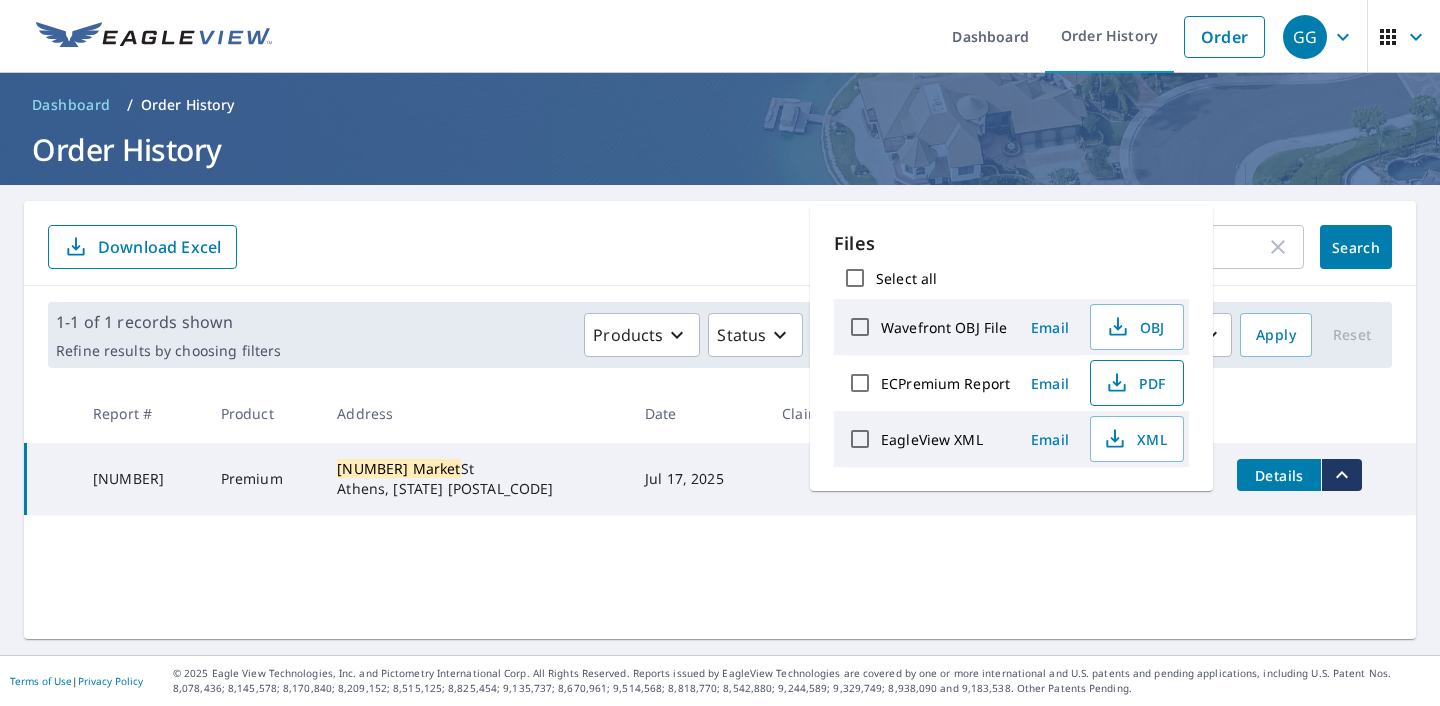 click on "[NUMBER] market" at bounding box center [1119, 247] 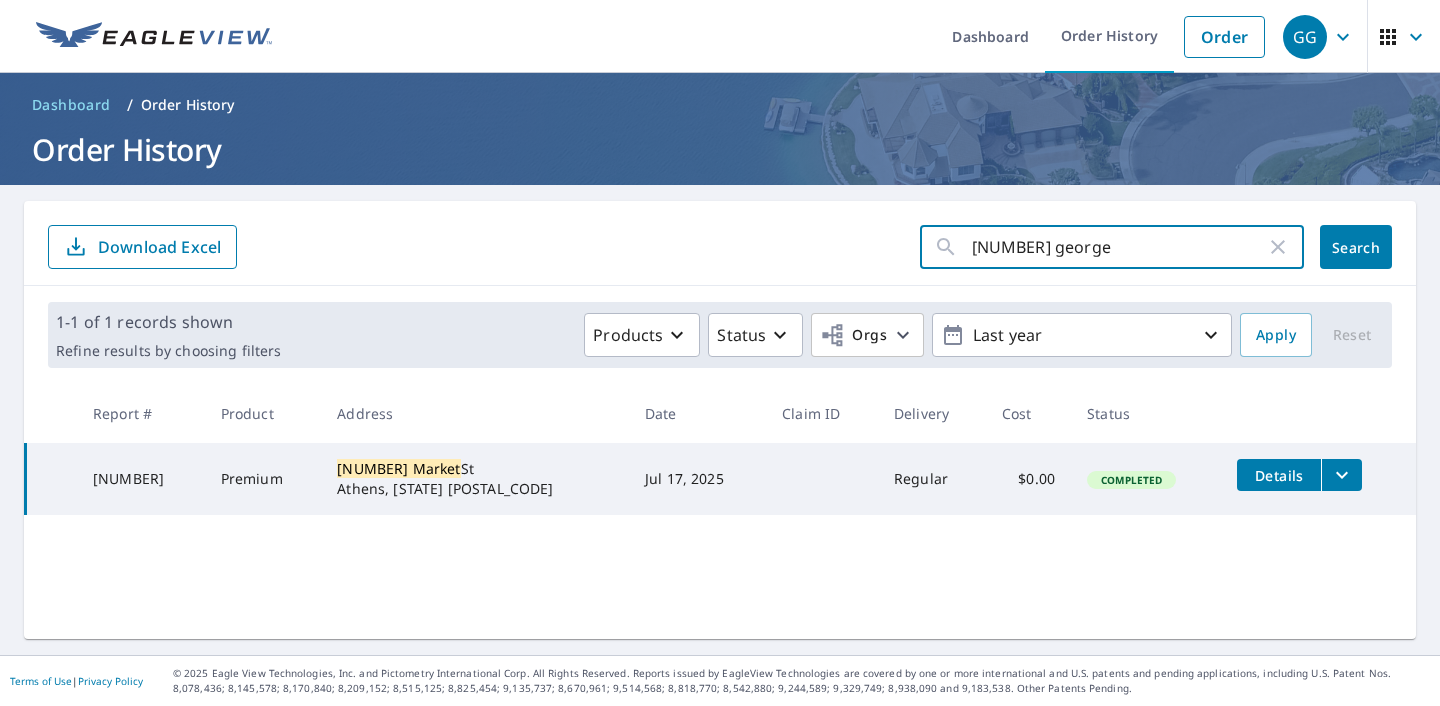 type on "[NUMBER] George" 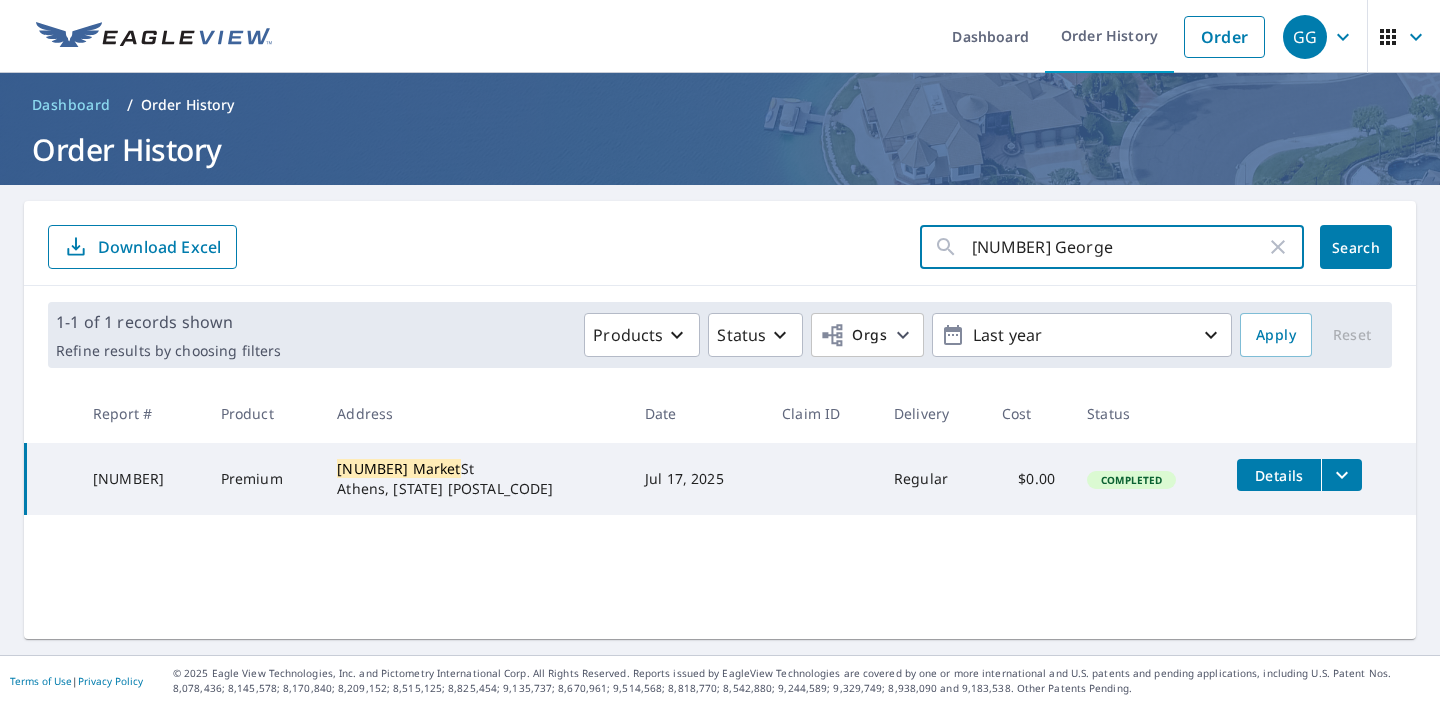 click on "Search" 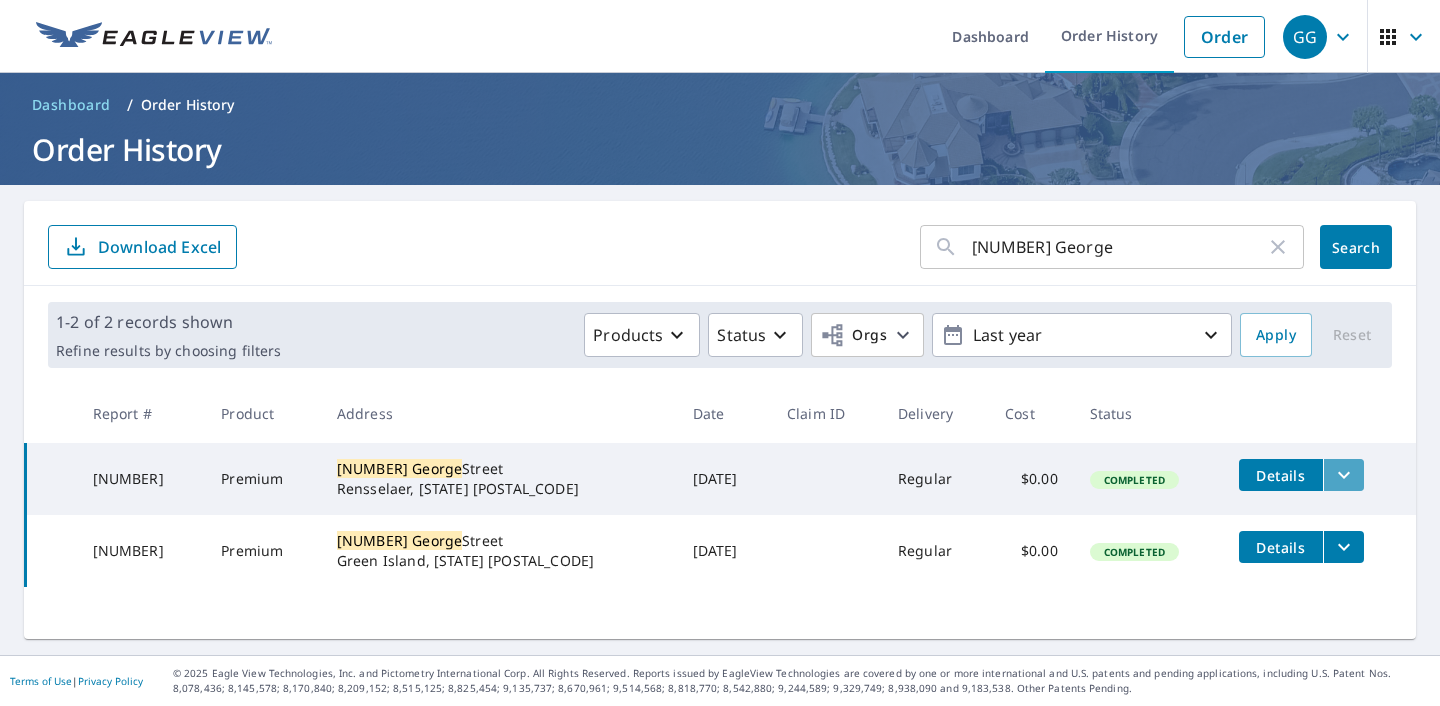 click at bounding box center [1343, 475] 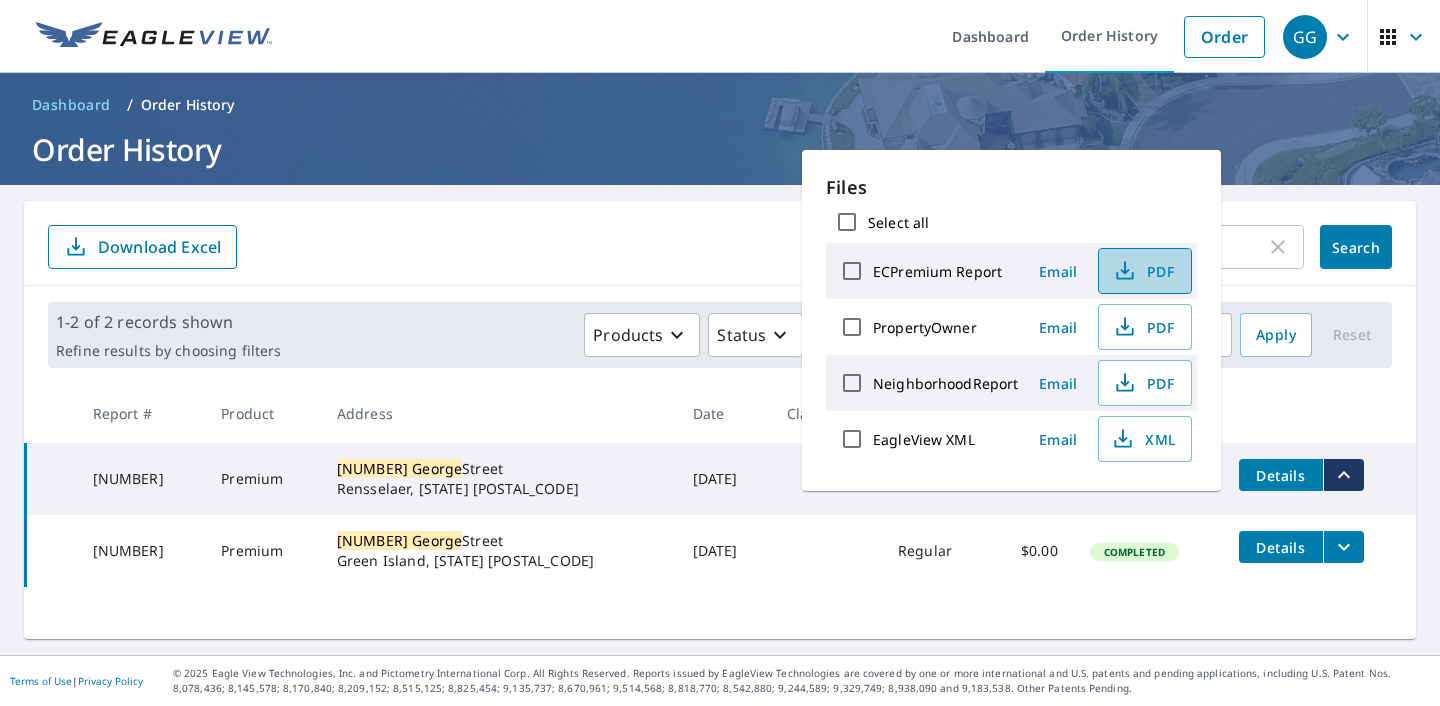 click on "PDF" at bounding box center [1143, 271] 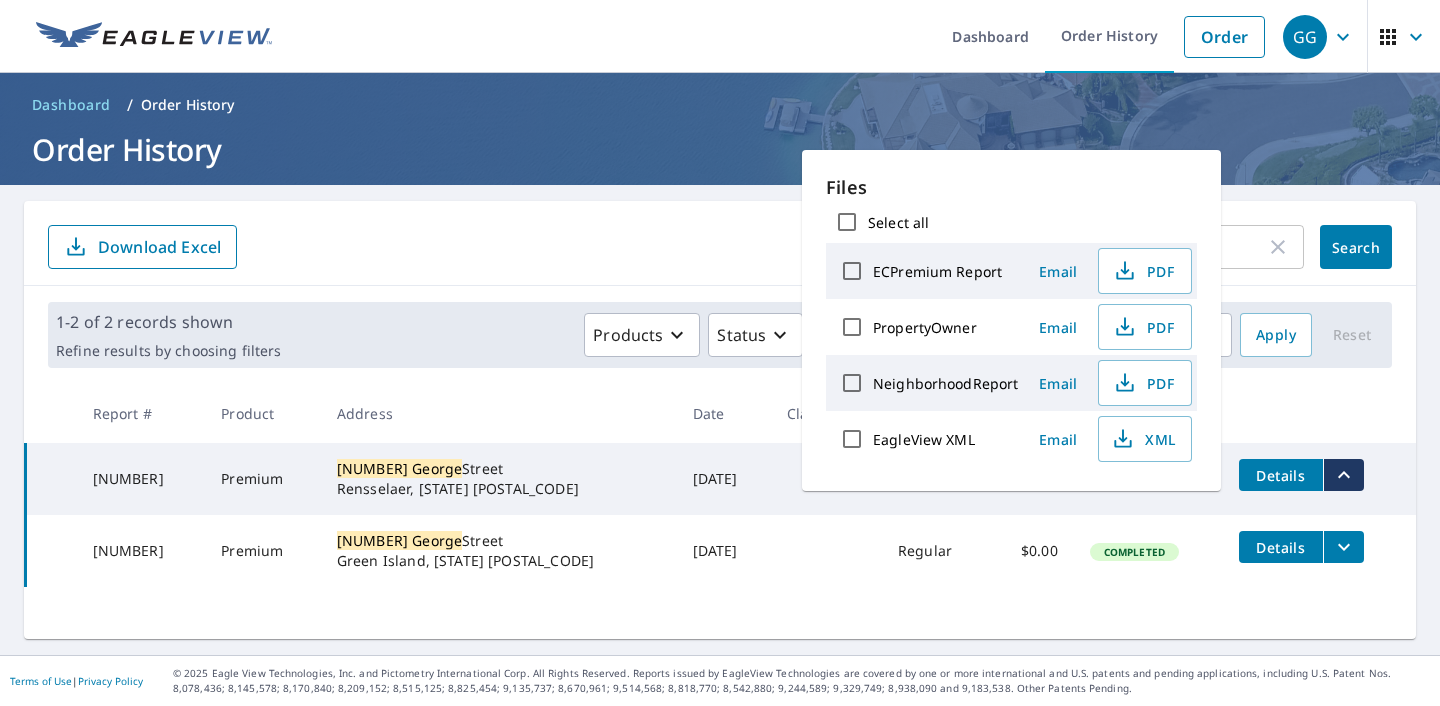 click on "Dashboard / Order History" at bounding box center [720, 105] 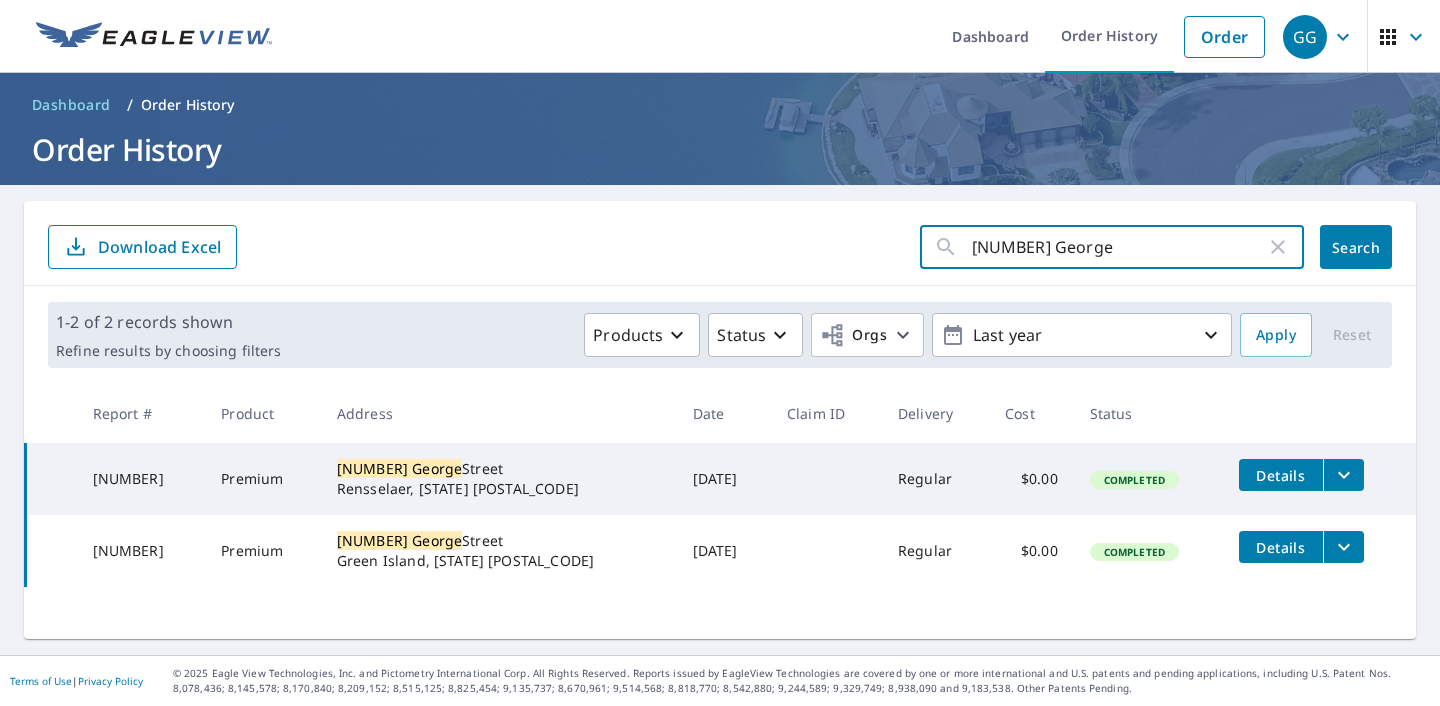 drag, startPoint x: 1108, startPoint y: 263, endPoint x: 846, endPoint y: 236, distance: 263.38754 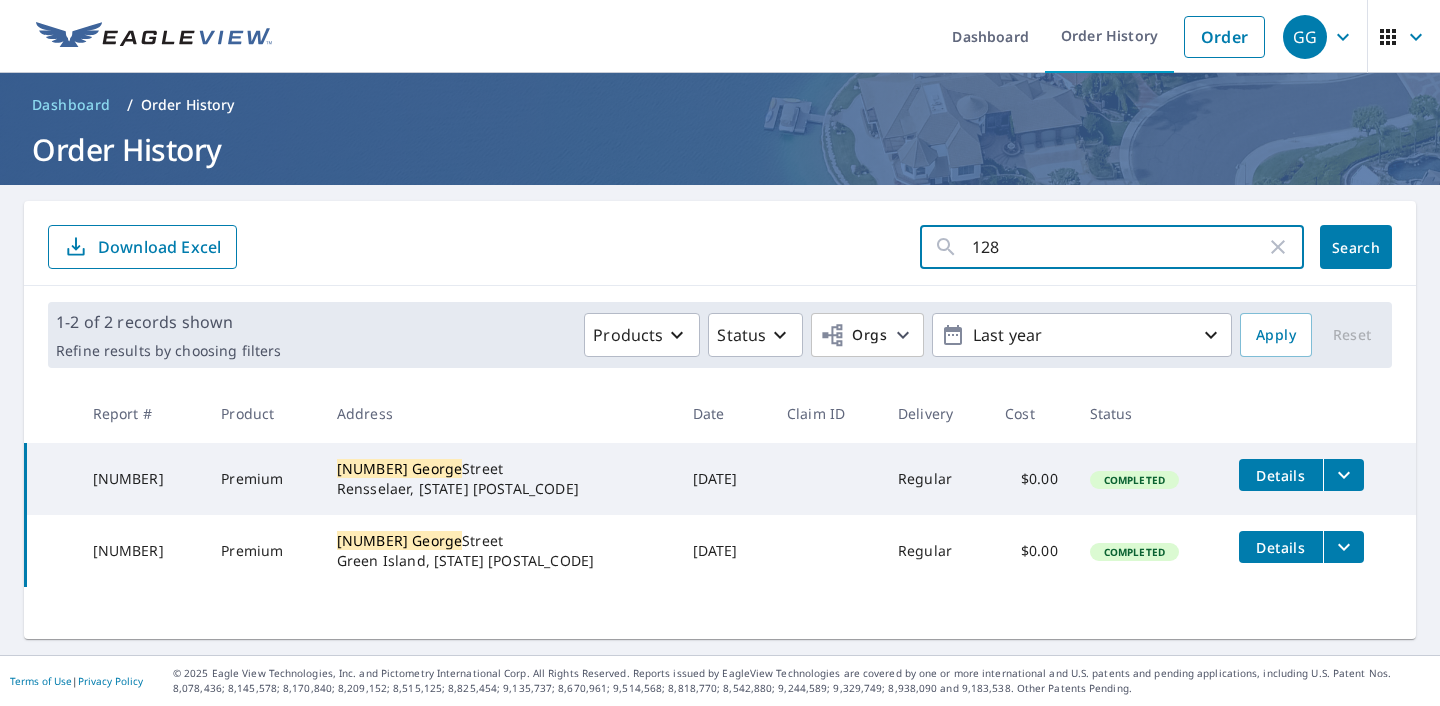 type on "[NUMBER]" 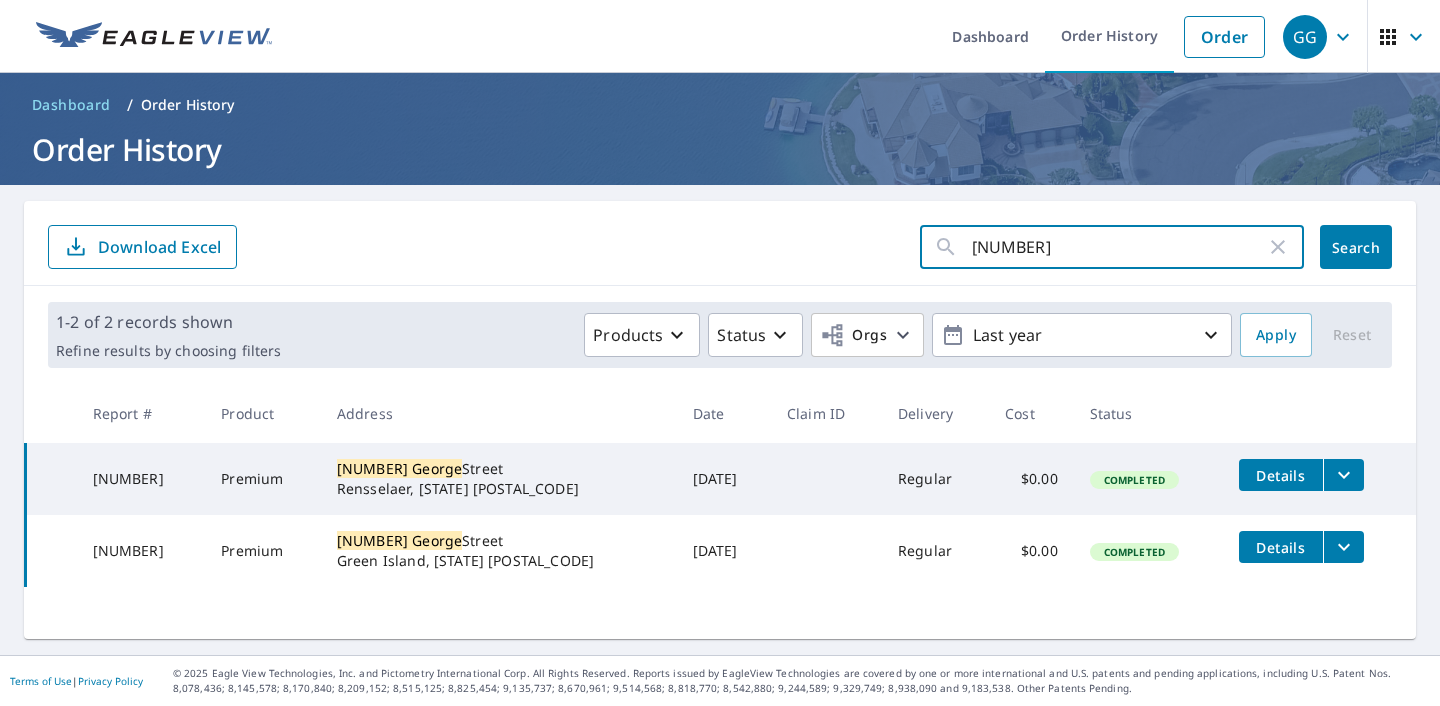 click on "Search" 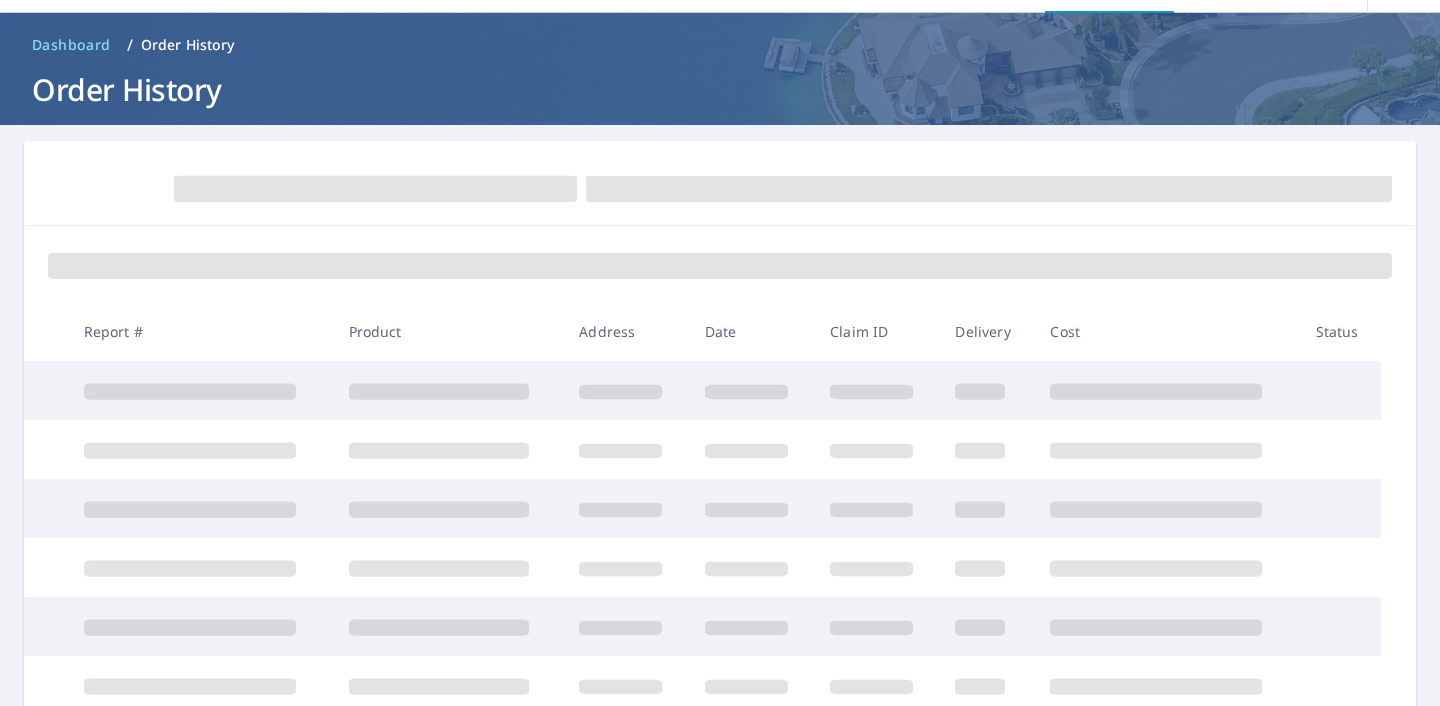 scroll, scrollTop: 62, scrollLeft: 0, axis: vertical 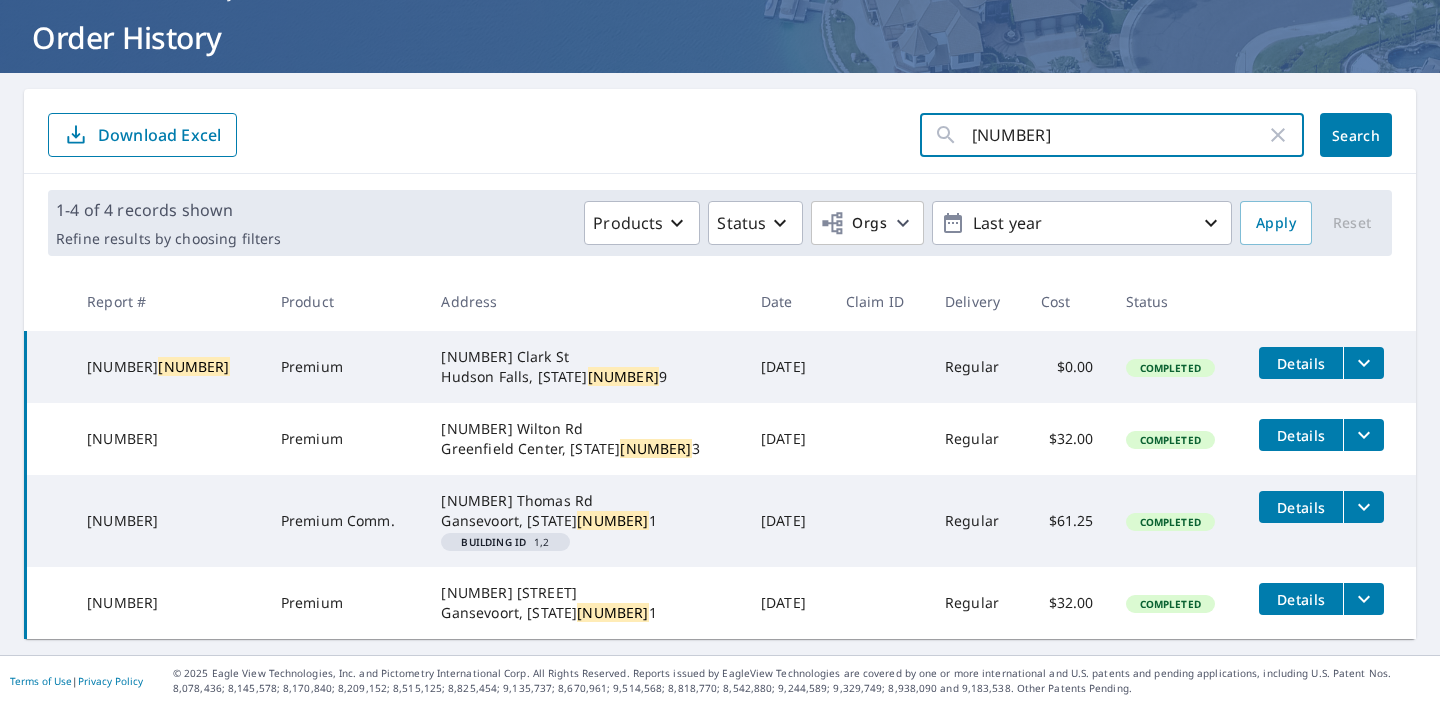 click on "[NUMBER]" at bounding box center [1119, 135] 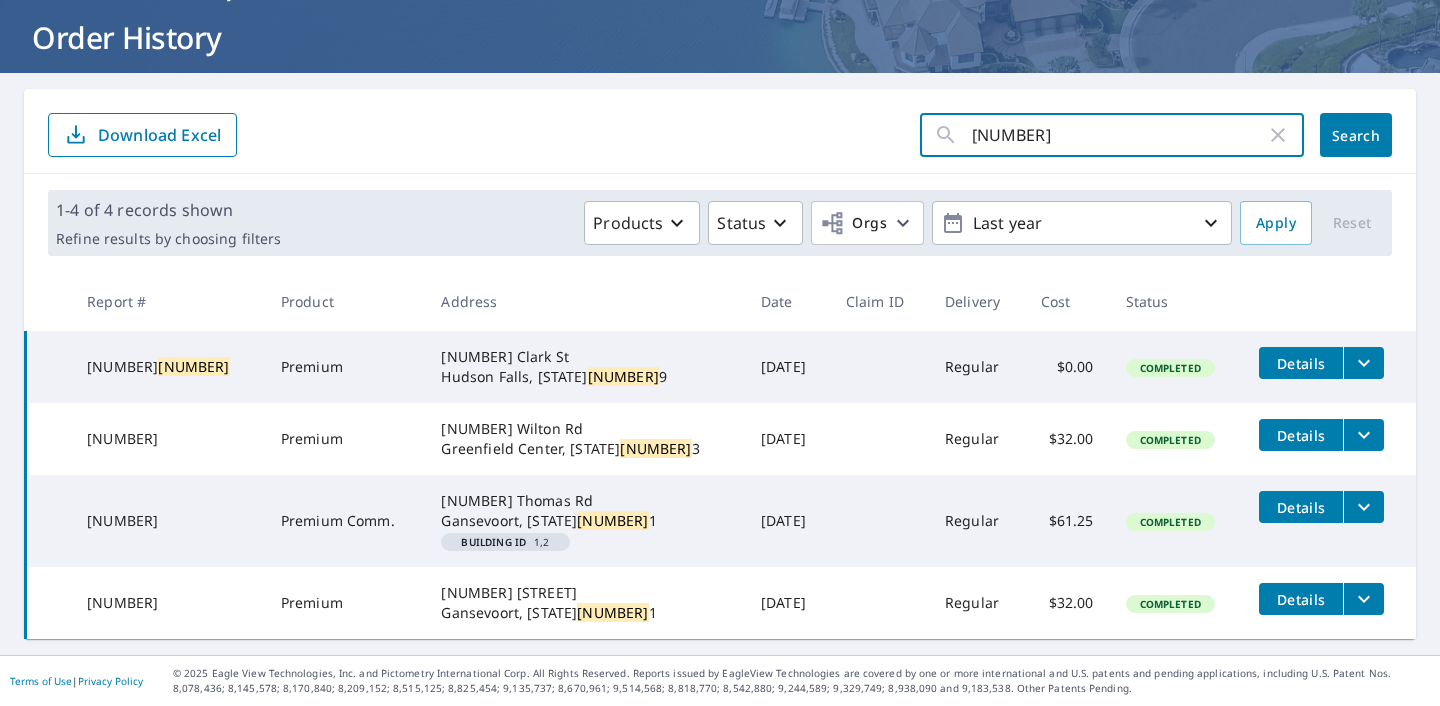 drag, startPoint x: 1050, startPoint y: 135, endPoint x: 912, endPoint y: 120, distance: 138.81282 